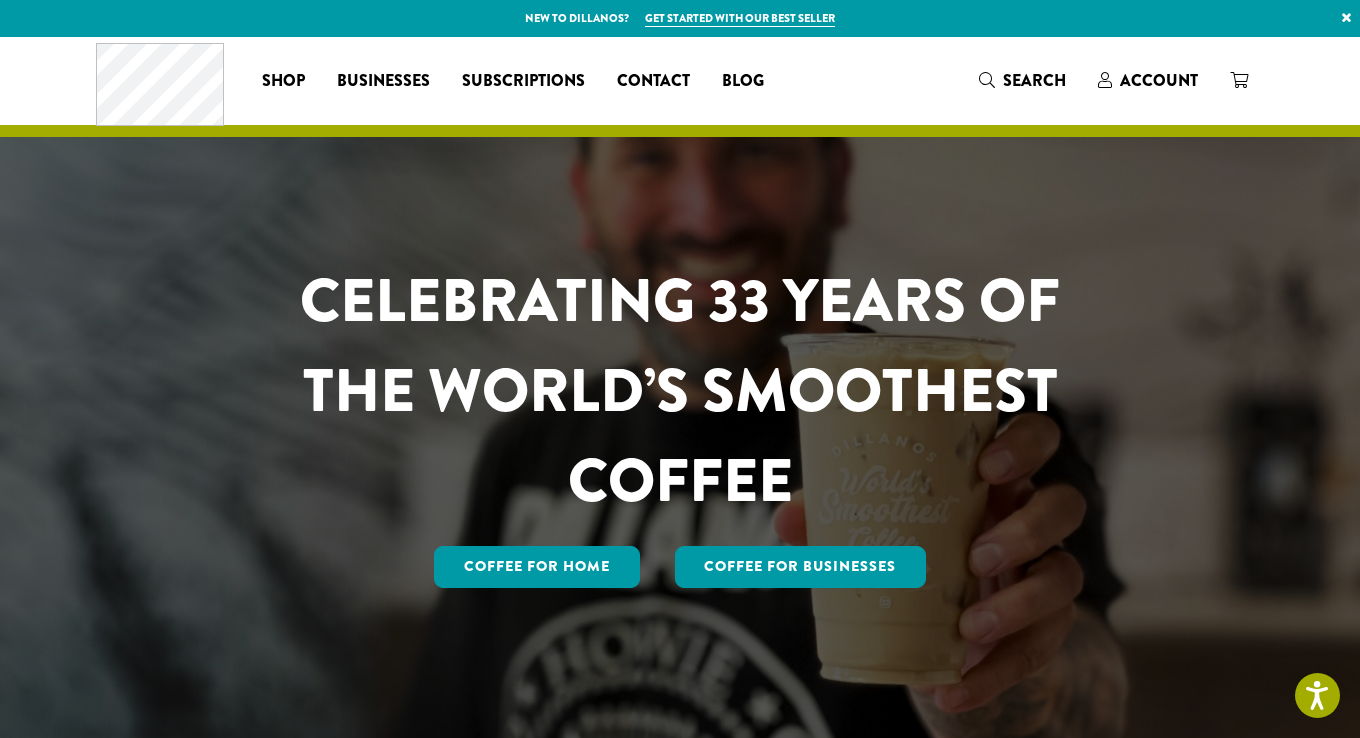 scroll, scrollTop: 0, scrollLeft: 0, axis: both 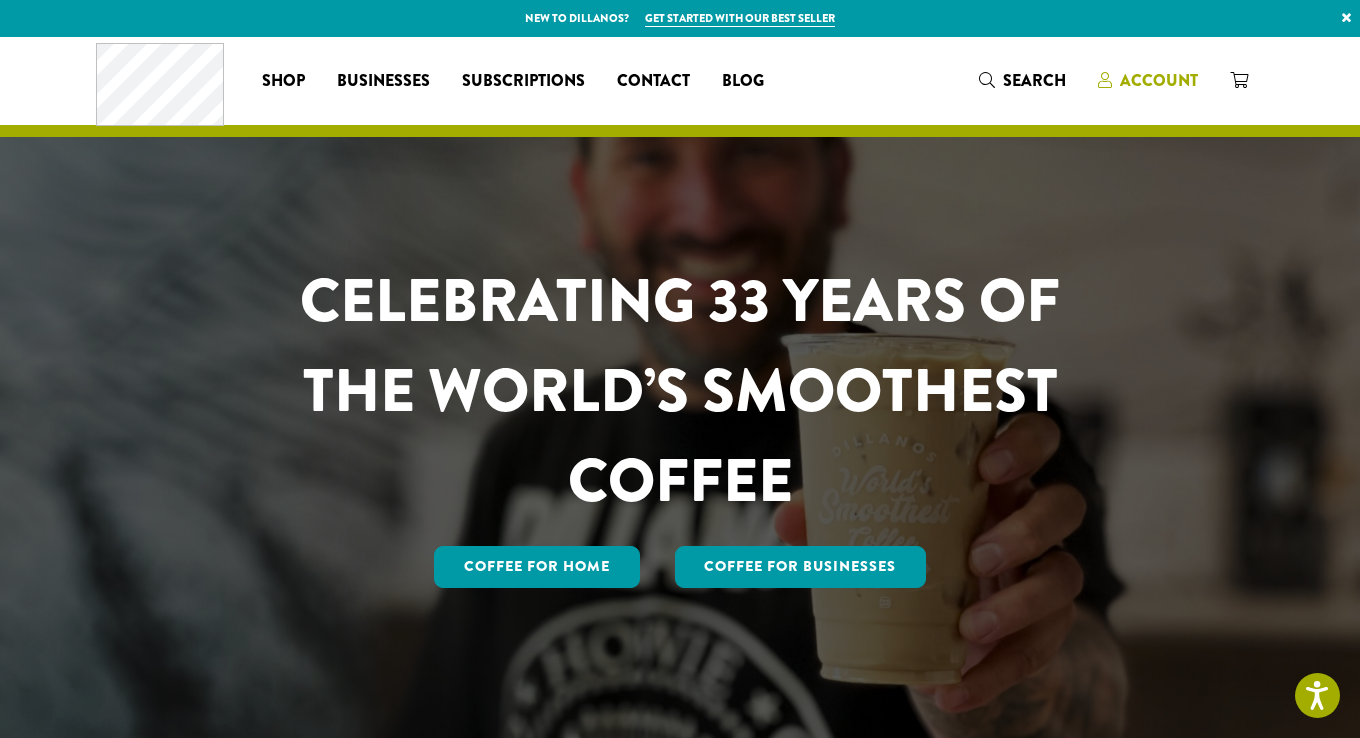 click on "Account" at bounding box center (1159, 80) 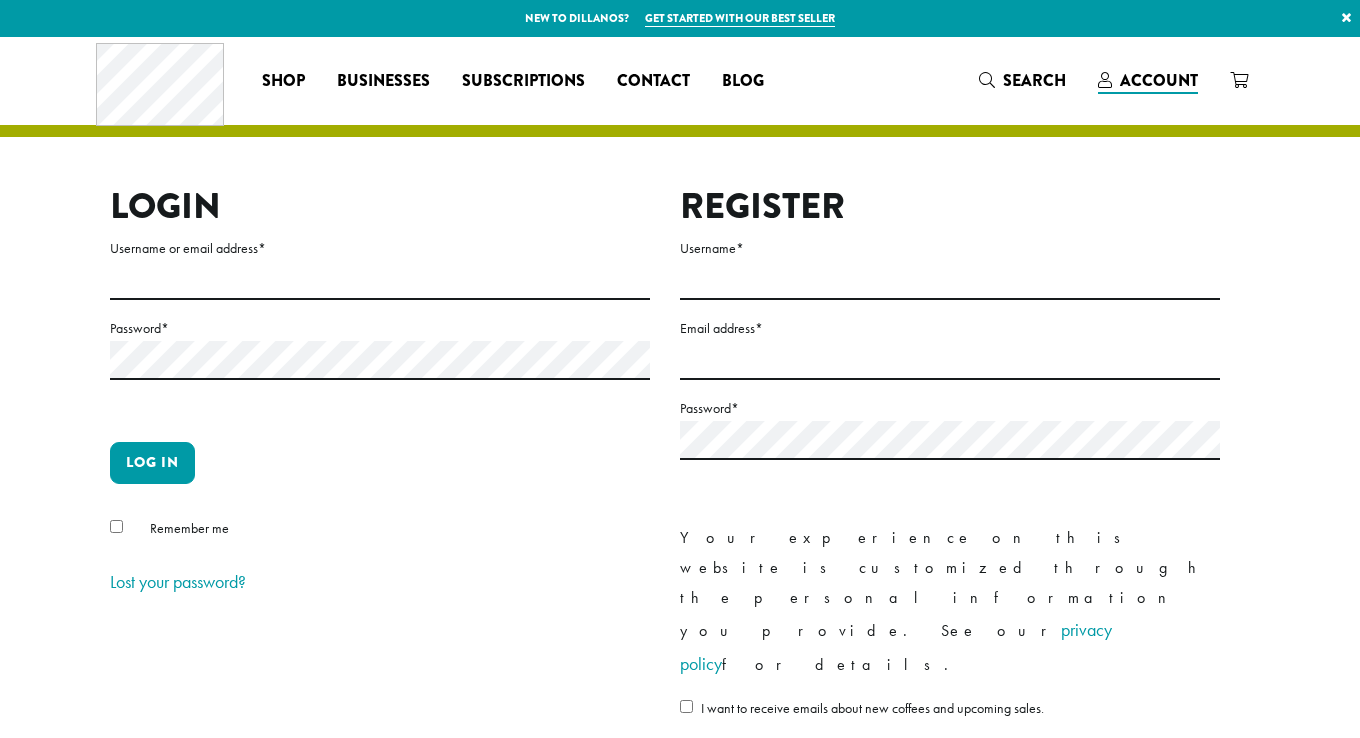 scroll, scrollTop: 0, scrollLeft: 0, axis: both 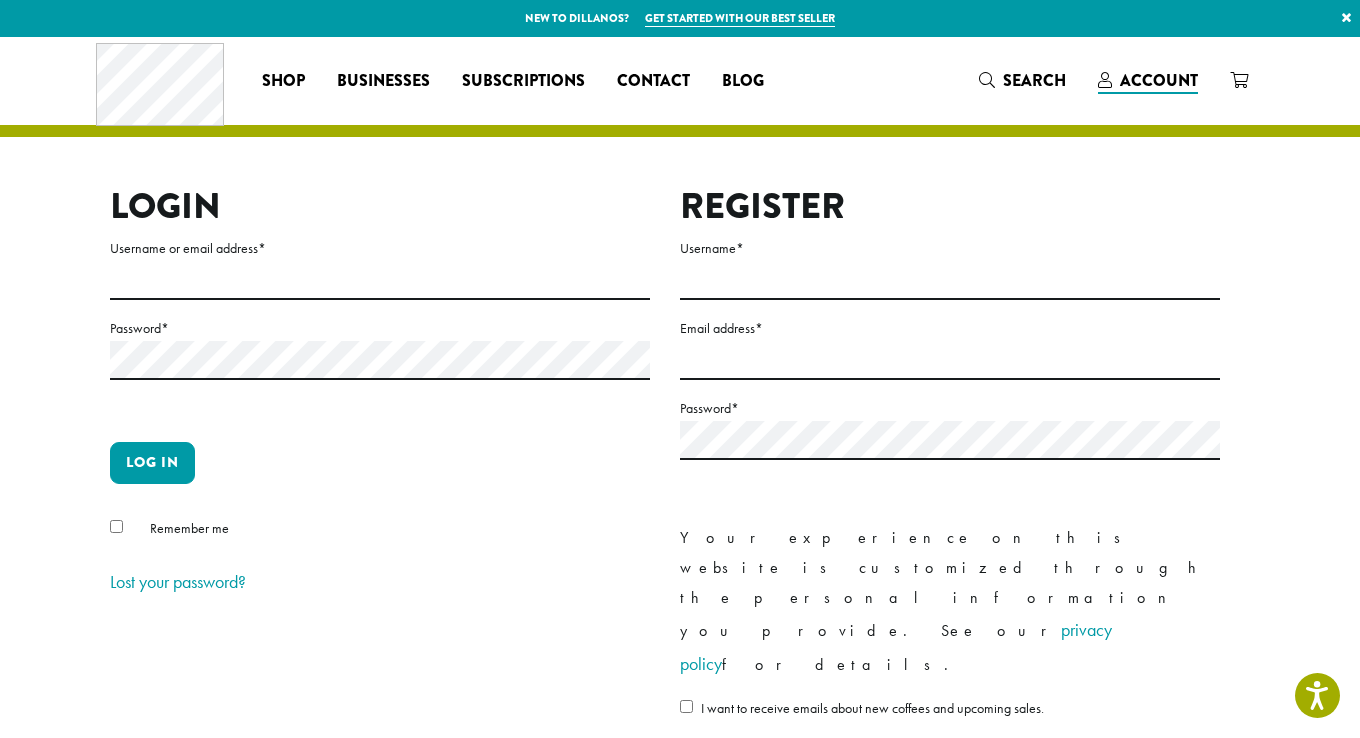 click on "Login
Username or email address  *
Password  *
Log in
Remember me
Lost your password?
Register
Username  *
Email address  *
Password  *
Your experience on this website is customized through the personal information you provide. See our  privacy policy  for details.
I want to receive emails about new coffees and upcoming sales.
Register" at bounding box center (680, 452) 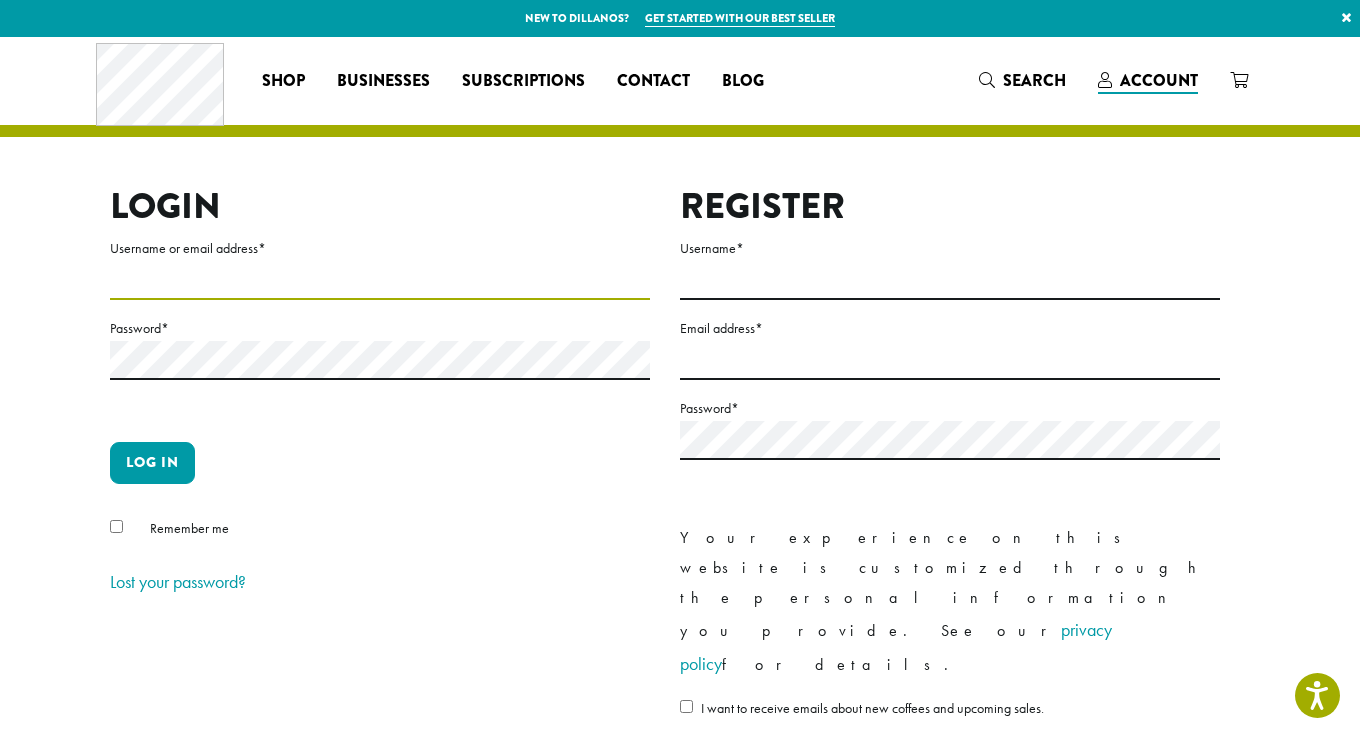 click on "Username or email address  *" at bounding box center [380, 280] 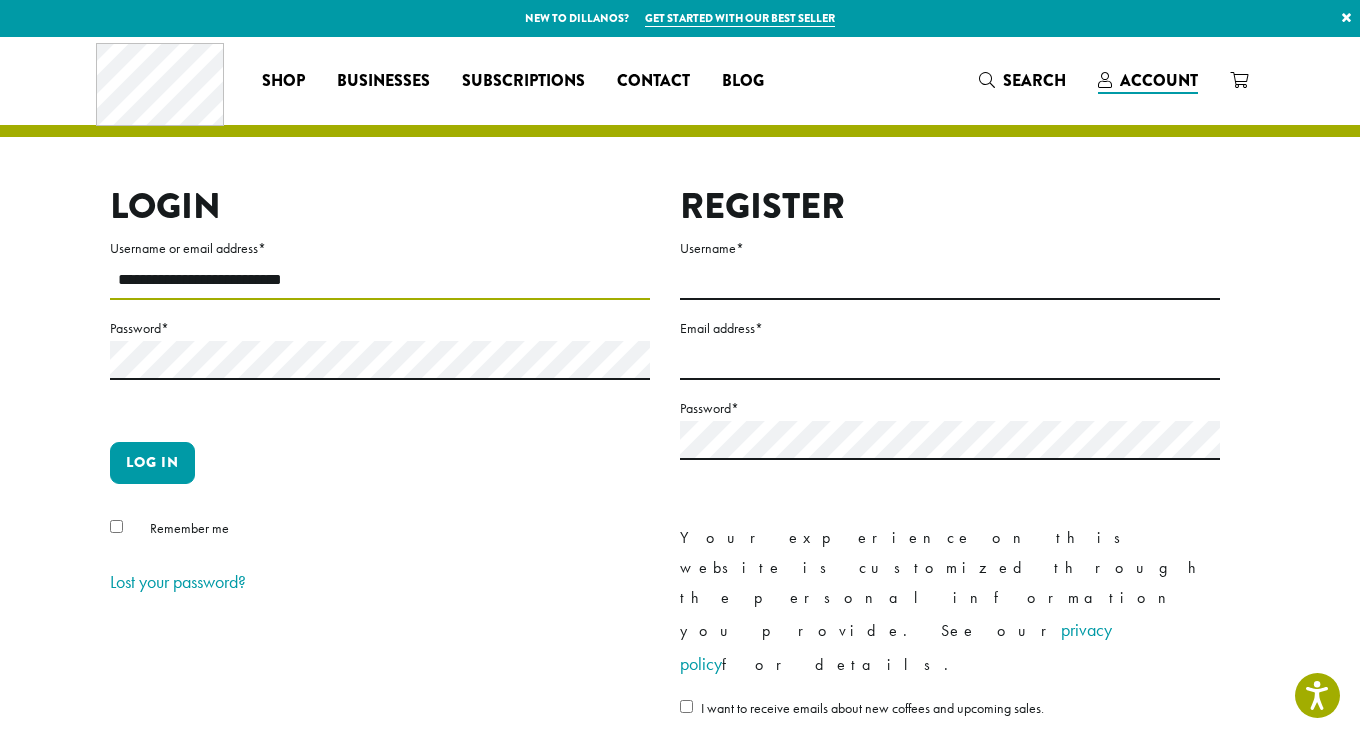 type on "**********" 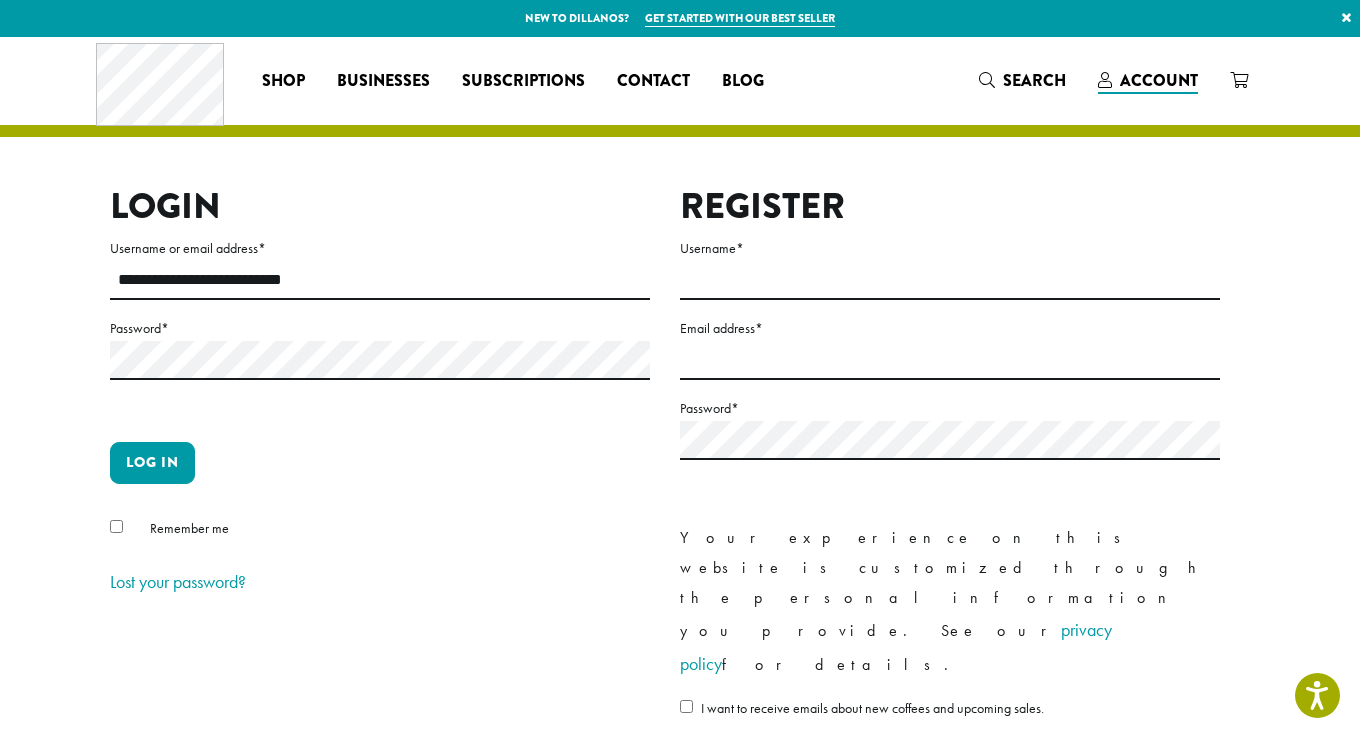 click on "**********" at bounding box center [680, 452] 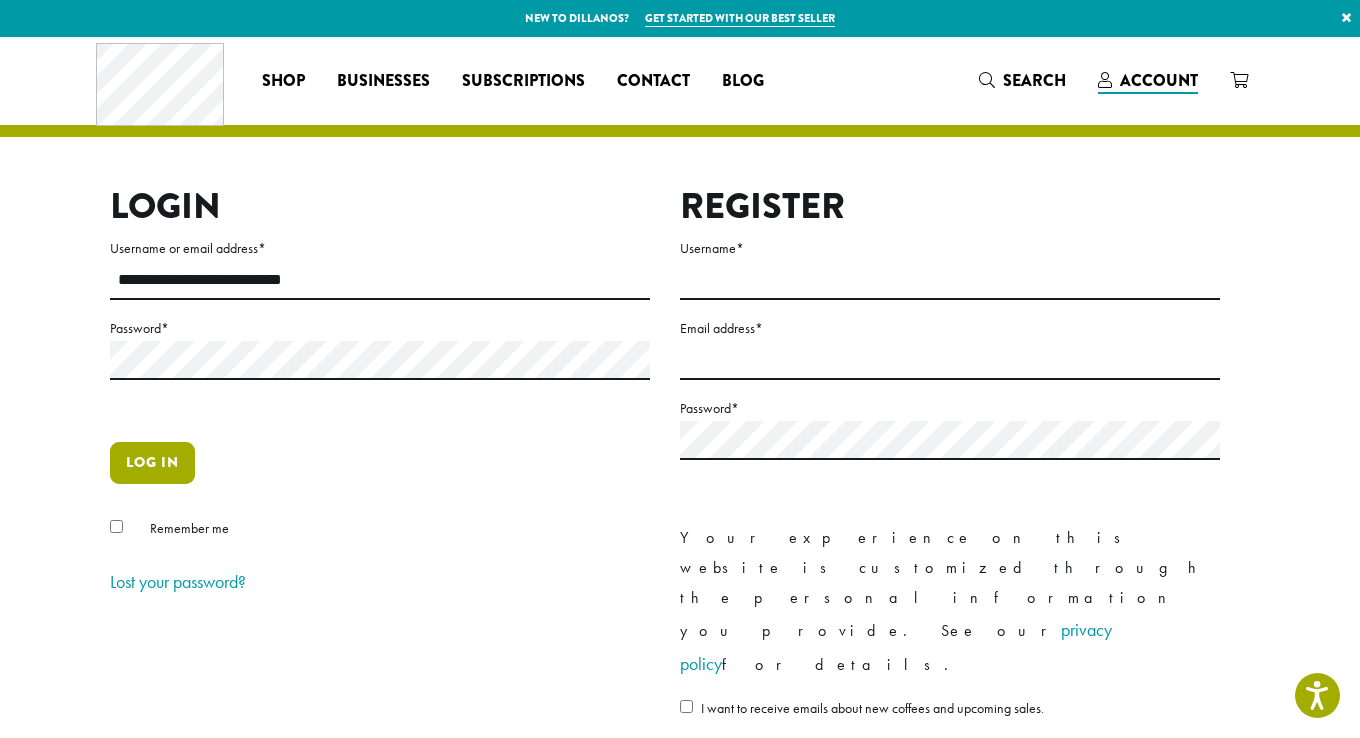 click on "Log in" at bounding box center [152, 463] 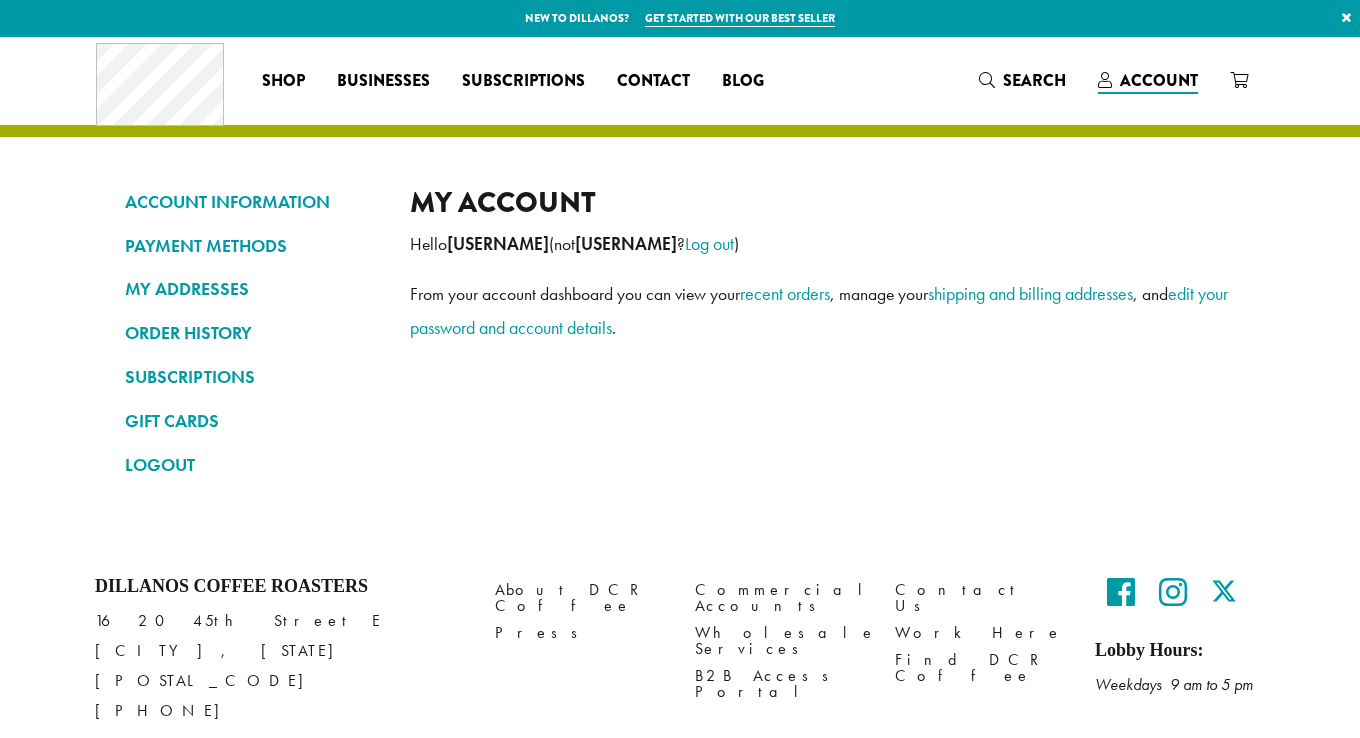scroll, scrollTop: 0, scrollLeft: 0, axis: both 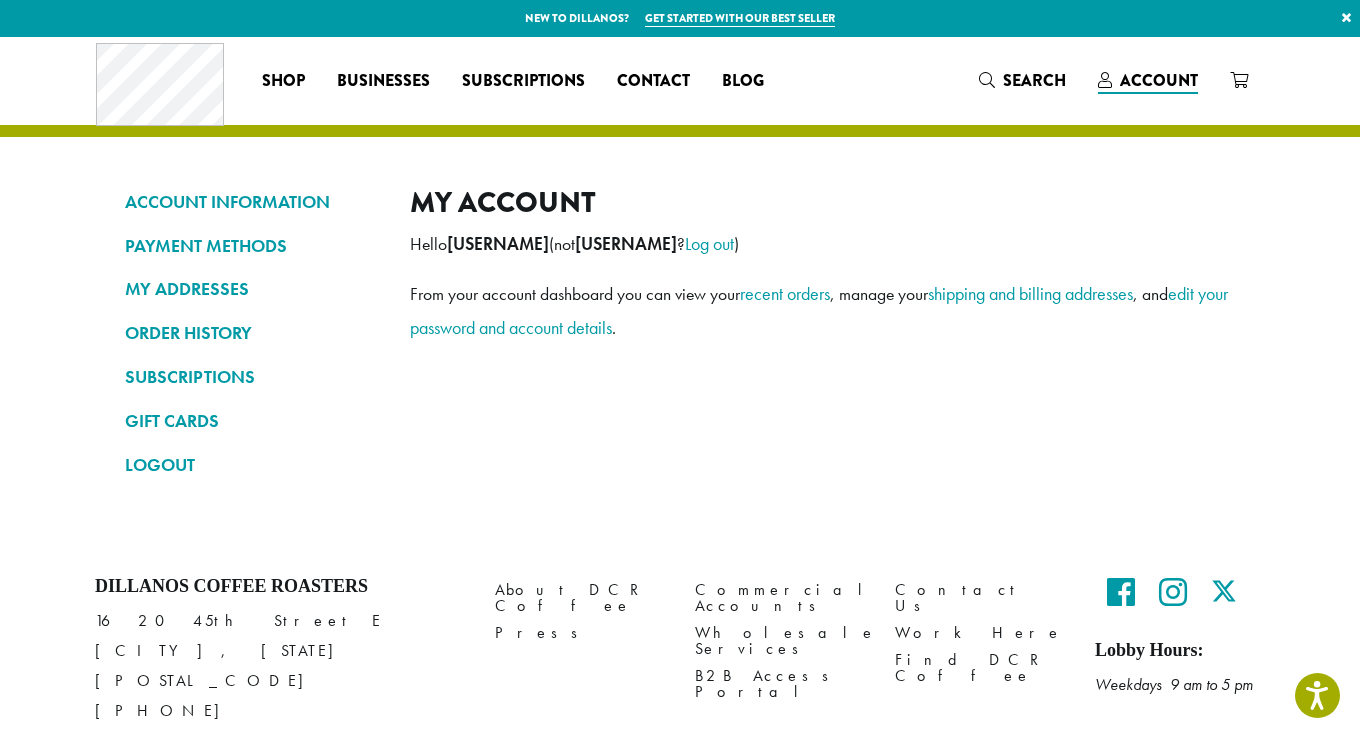 drag, startPoint x: 1296, startPoint y: 262, endPoint x: 1285, endPoint y: 258, distance: 11.7046995 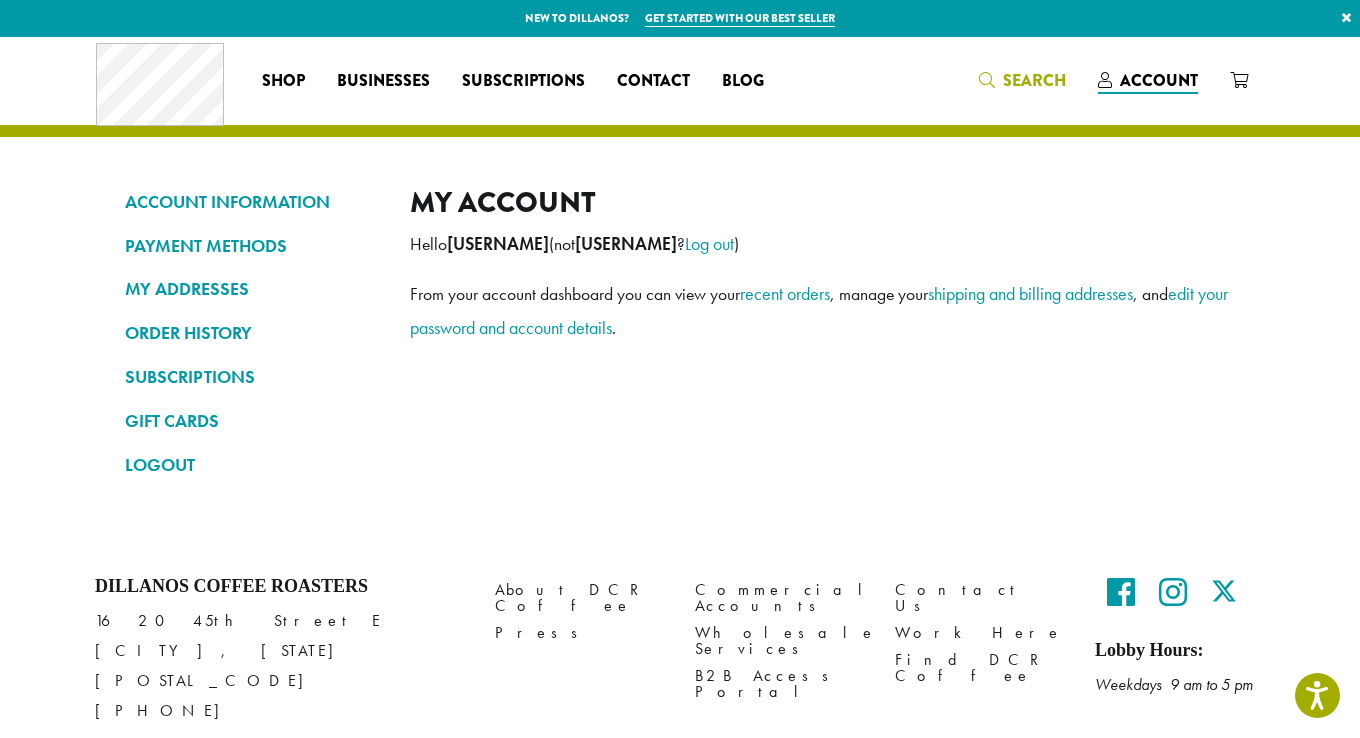 click on "Search" at bounding box center (1022, 80) 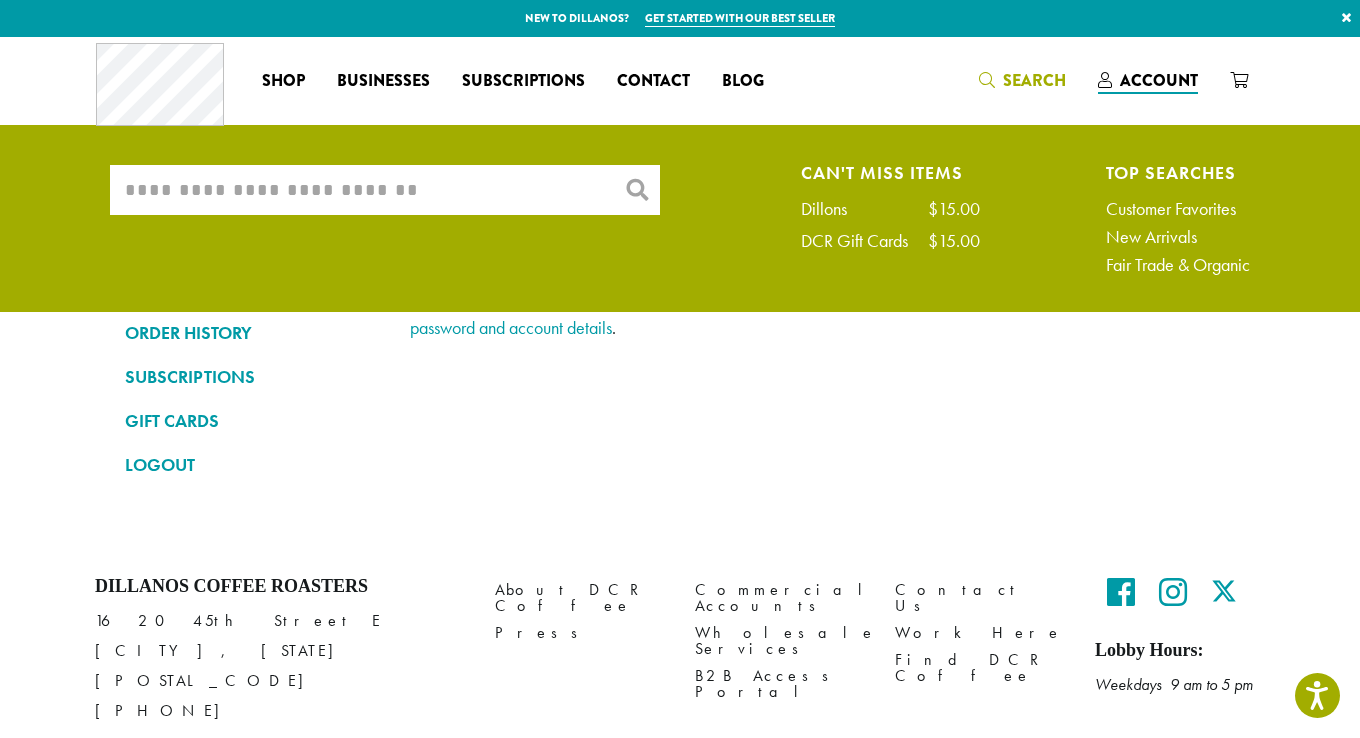 click on "What are you searching for?" at bounding box center (385, 190) 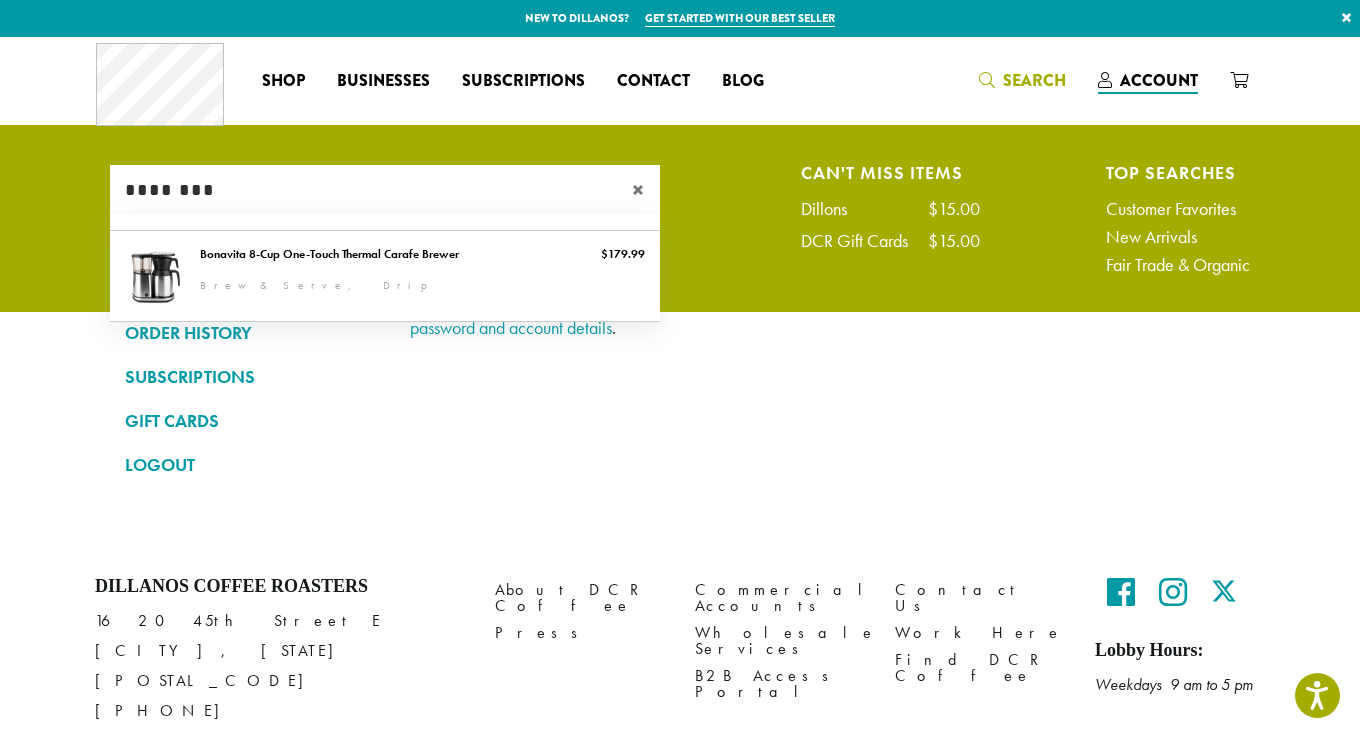 type on "********" 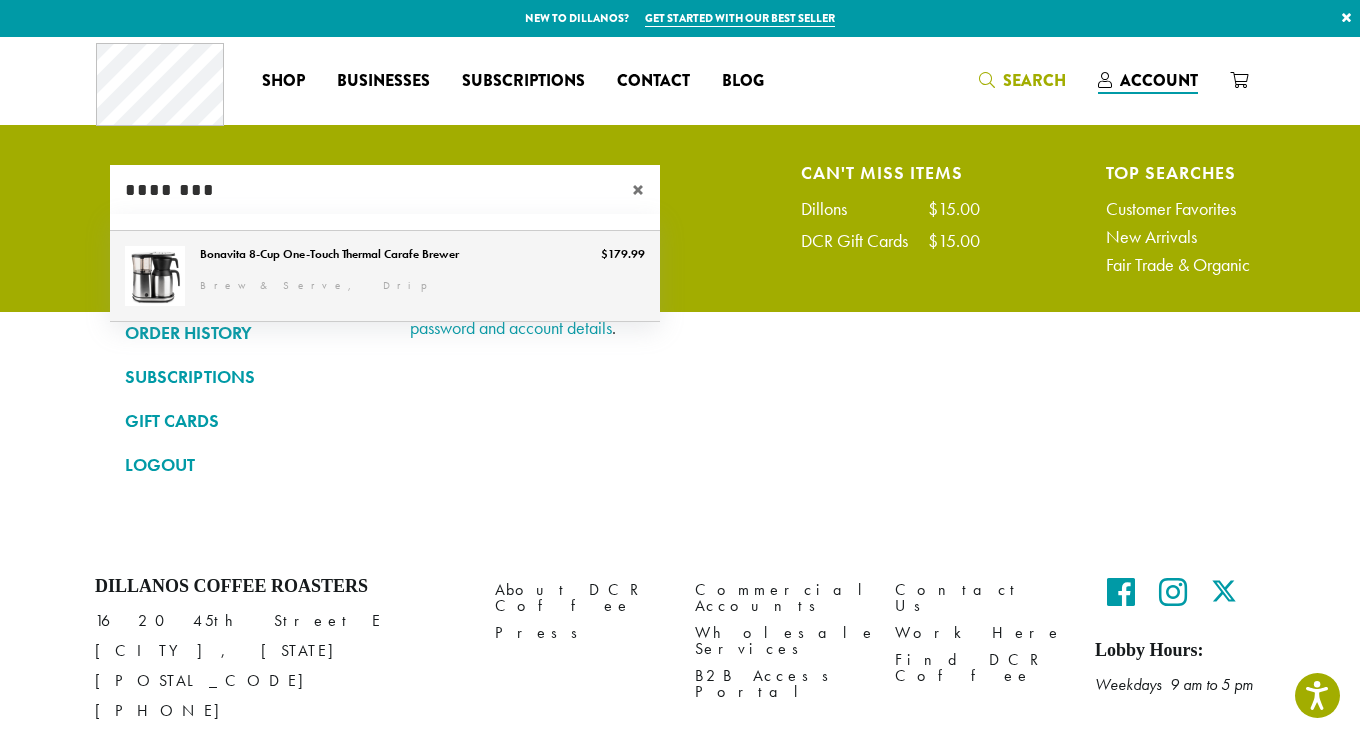 click on "Bonavita 8-Cup One-Touch Thermal Carafe Brewer" at bounding box center [385, 276] 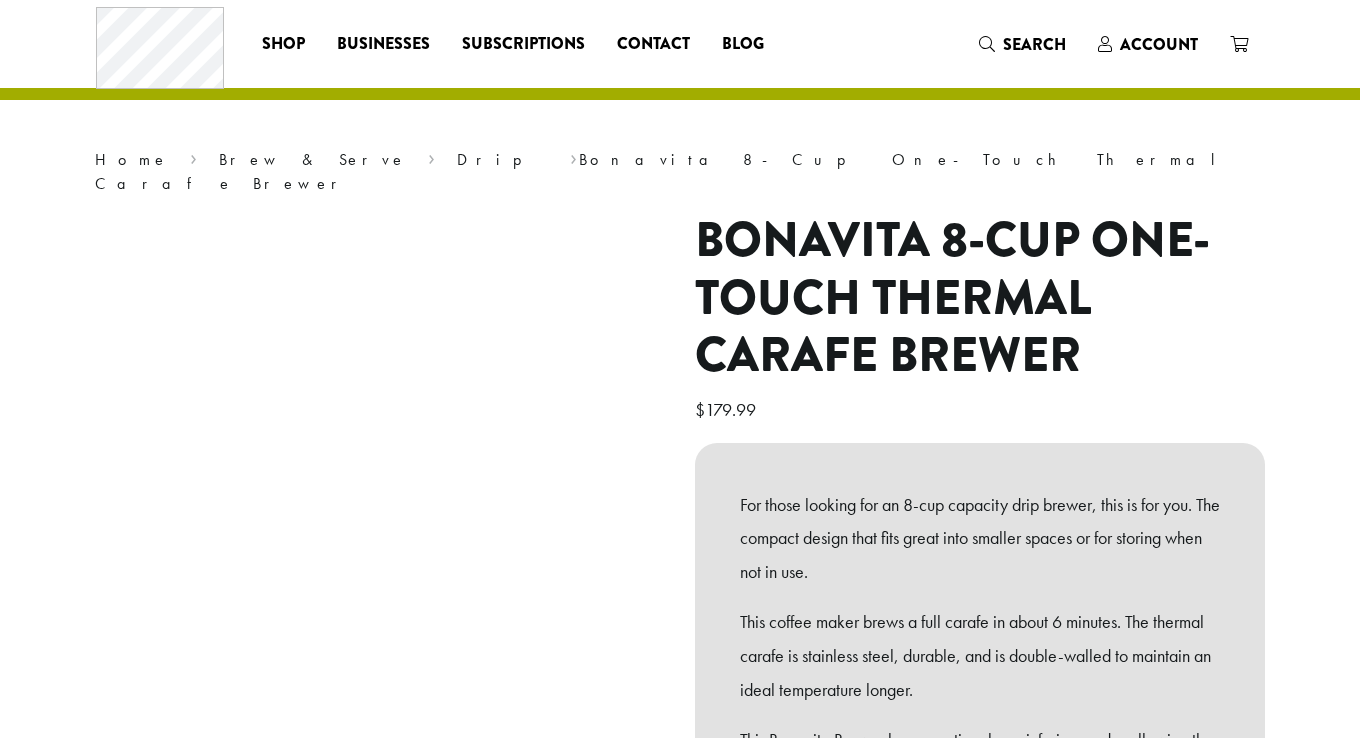 scroll, scrollTop: 0, scrollLeft: 0, axis: both 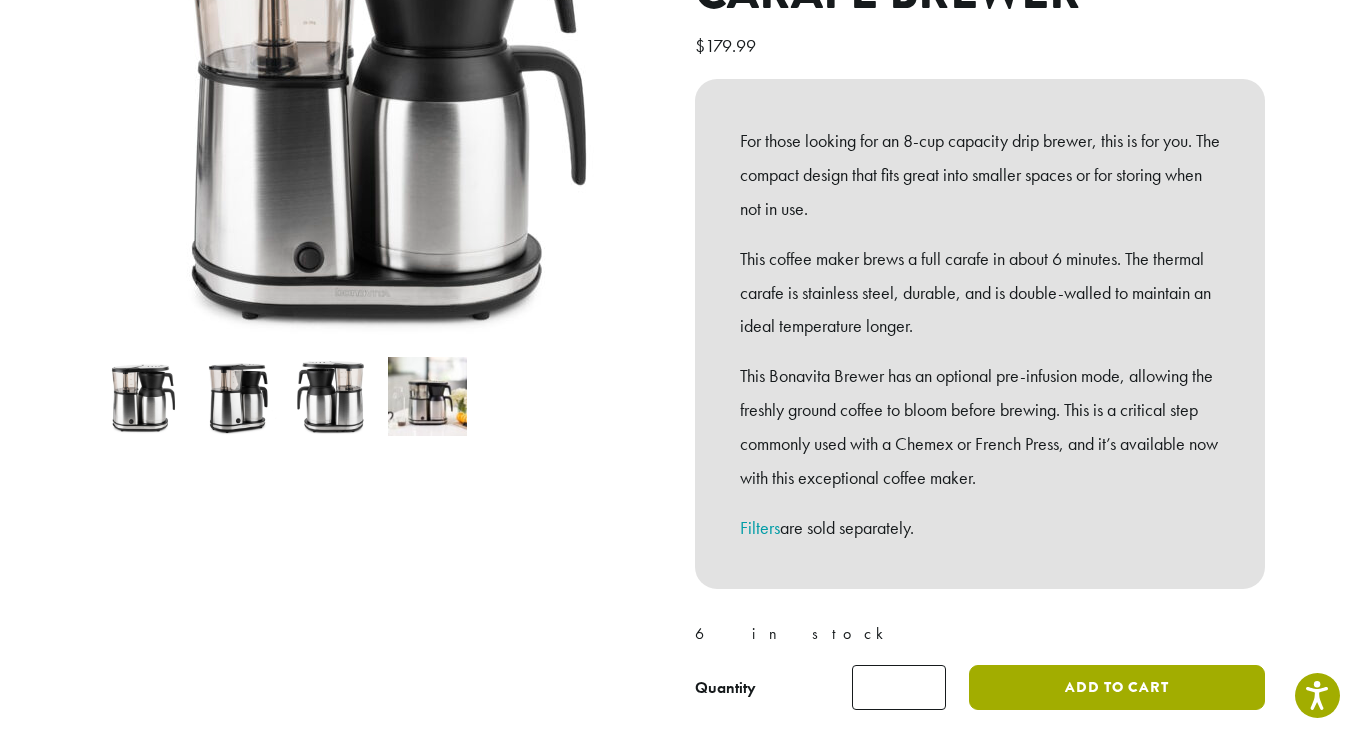 click on "Add to cart" at bounding box center (1117, 687) 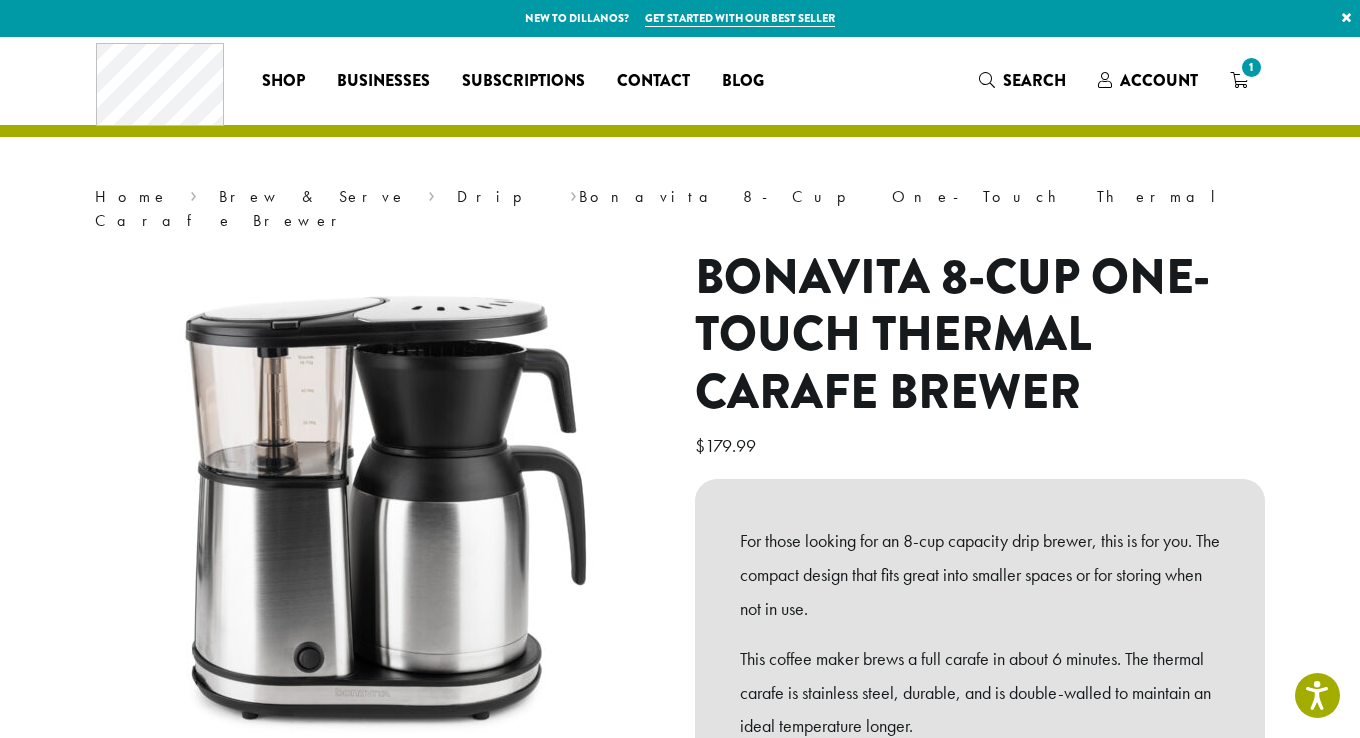 scroll, scrollTop: 0, scrollLeft: 0, axis: both 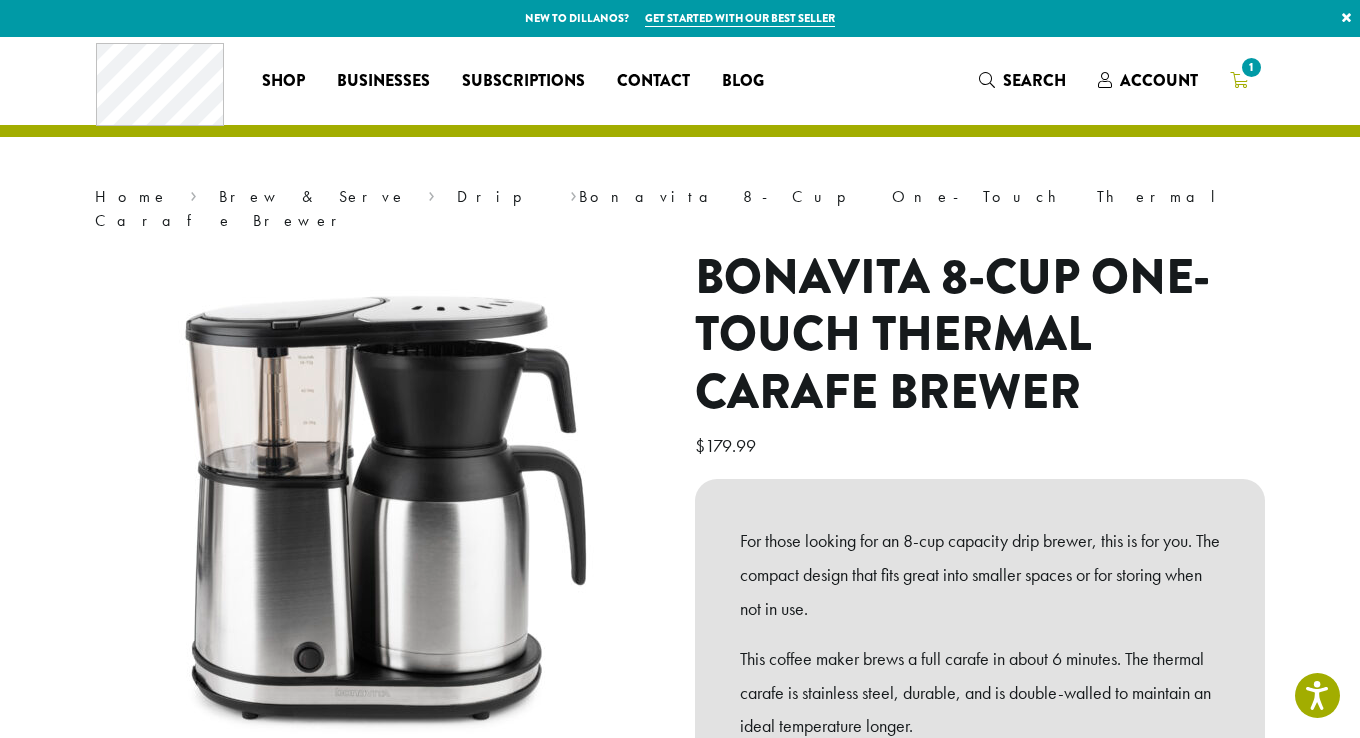 click on "1" at bounding box center (1251, 67) 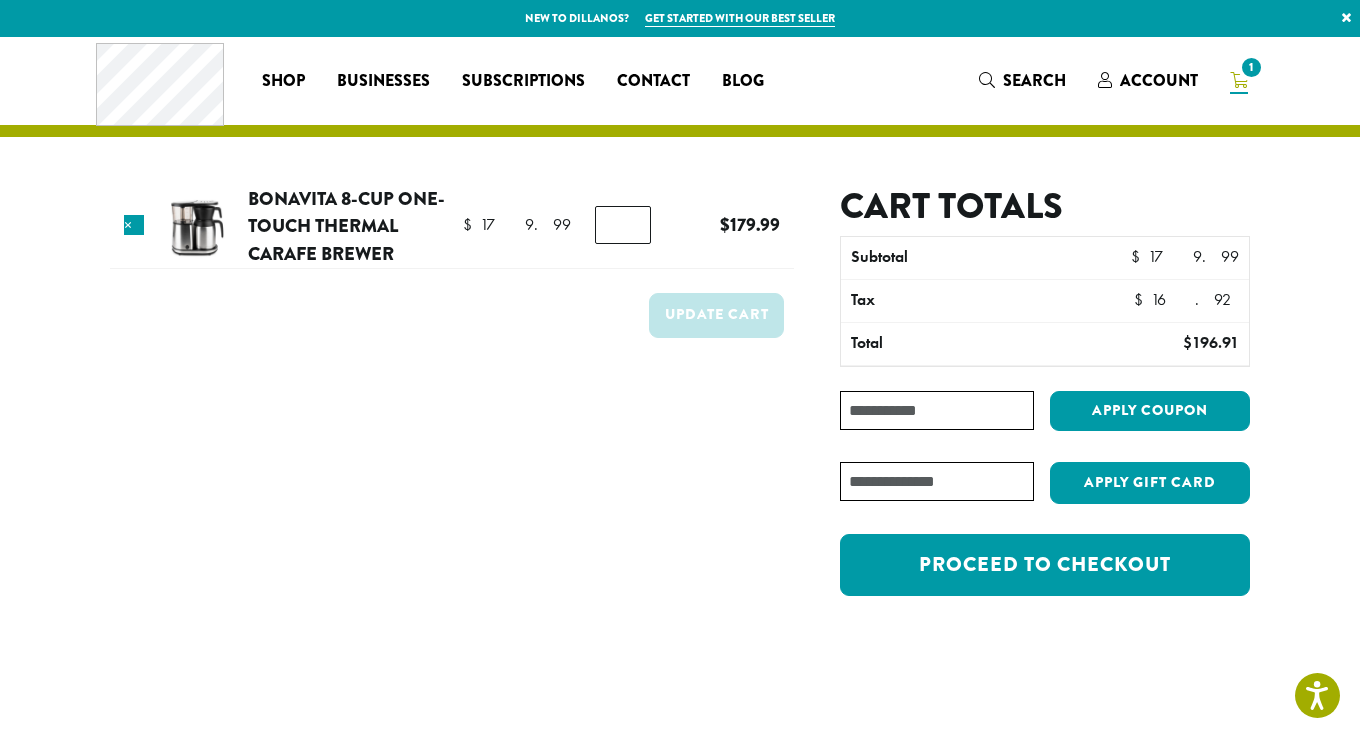 scroll, scrollTop: 0, scrollLeft: 0, axis: both 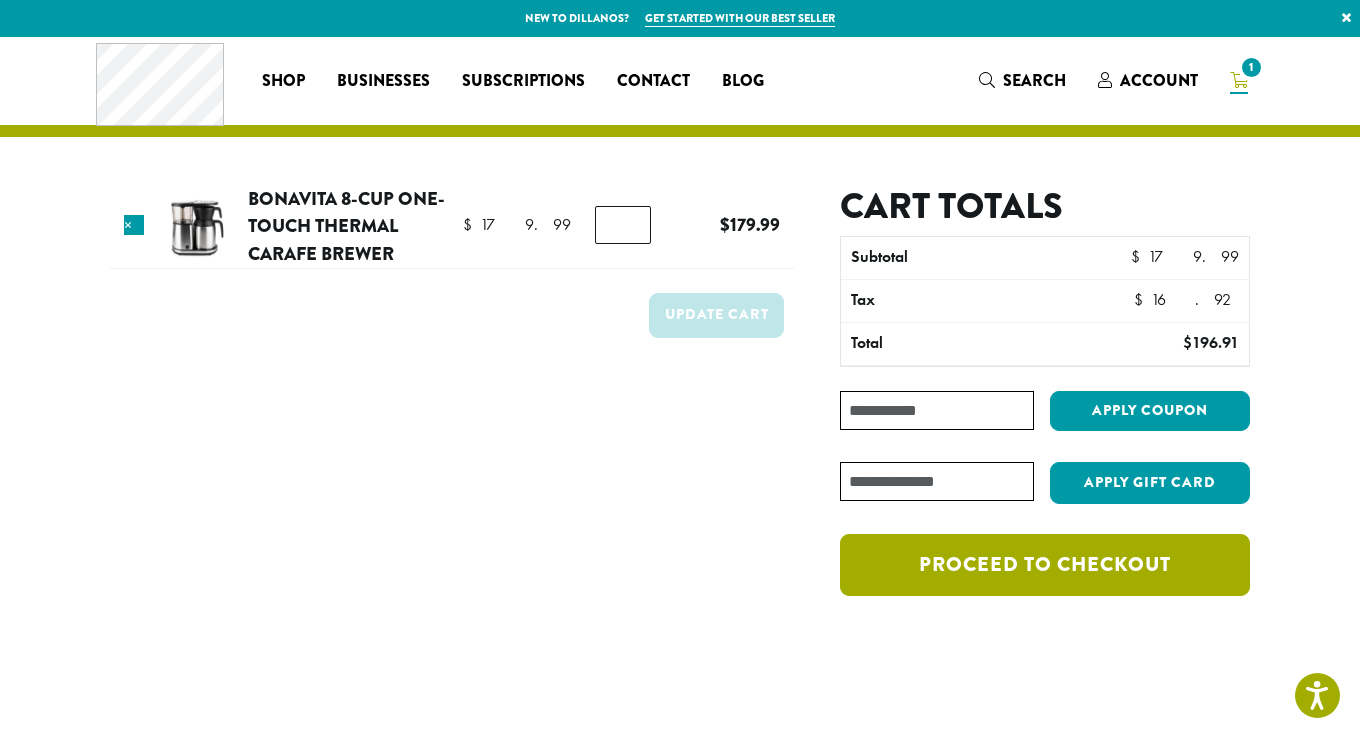 click on "Proceed to checkout" at bounding box center (1045, 565) 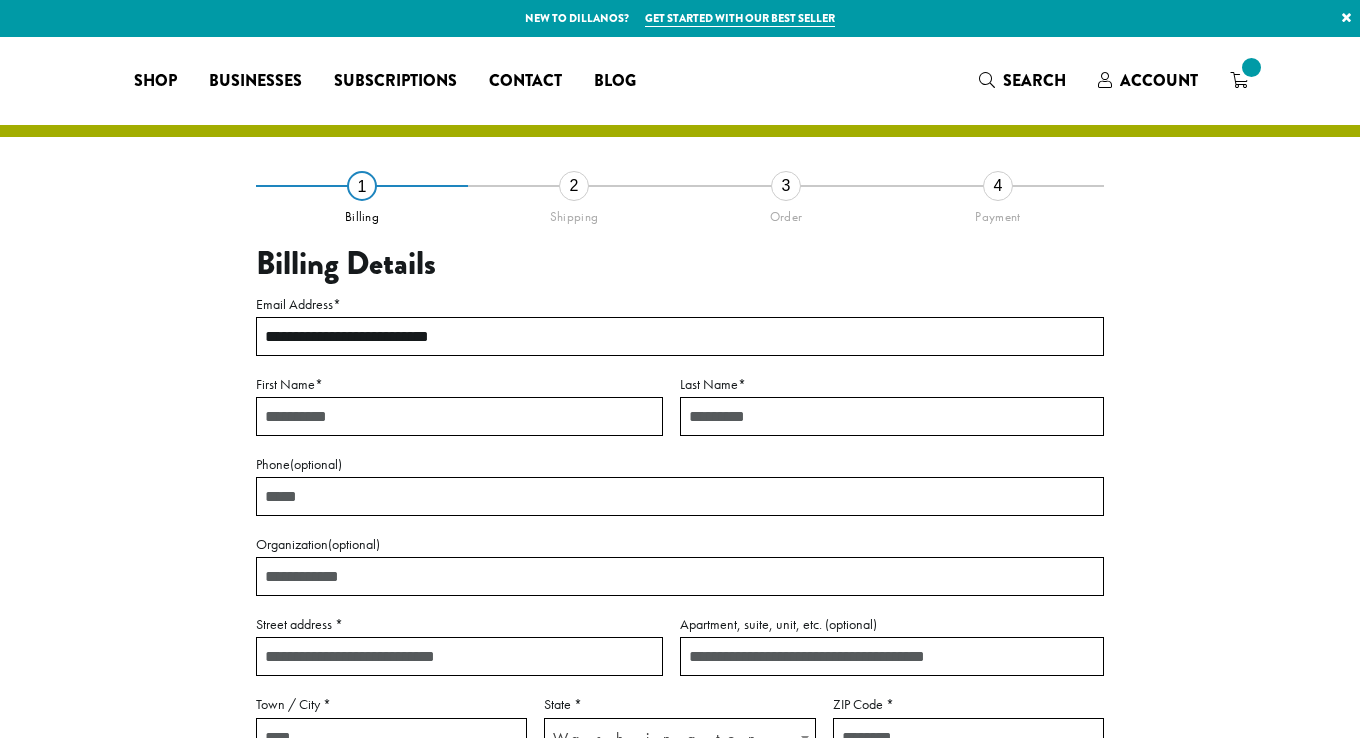 select on "**" 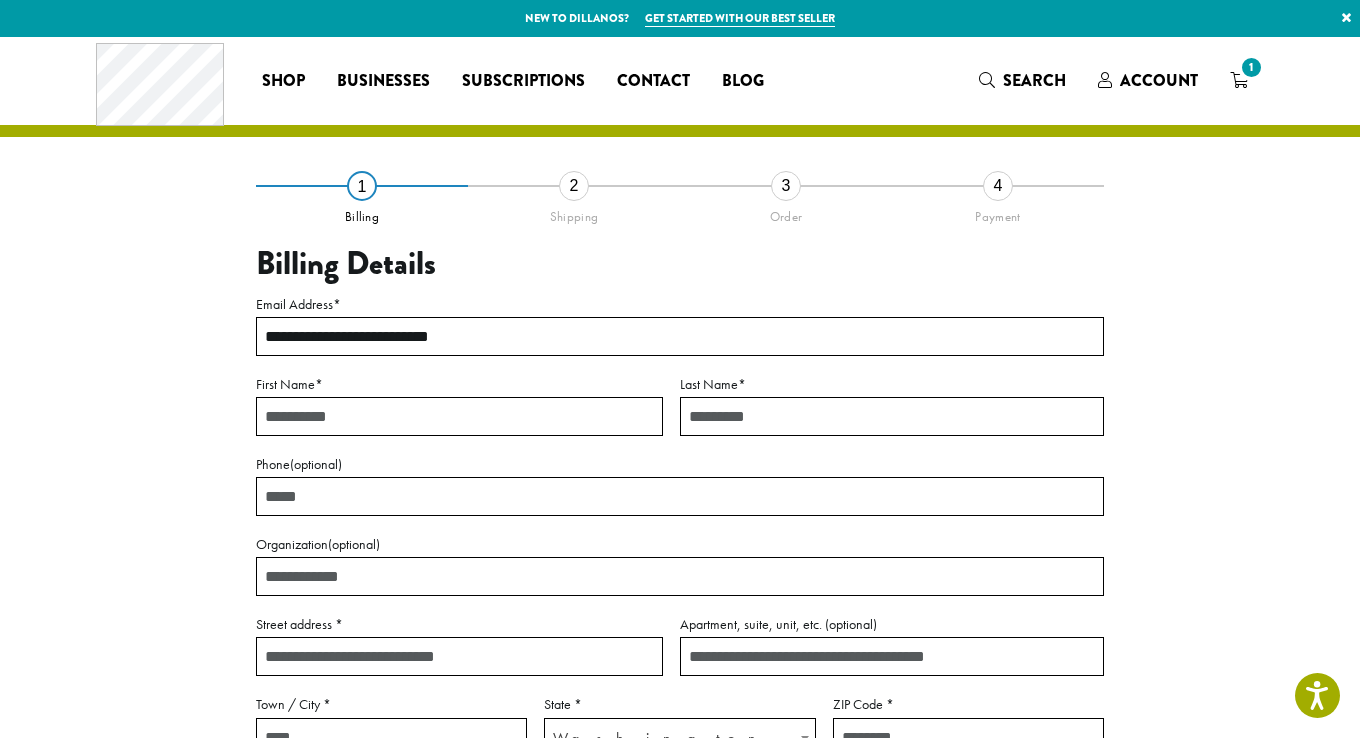 scroll, scrollTop: 0, scrollLeft: 0, axis: both 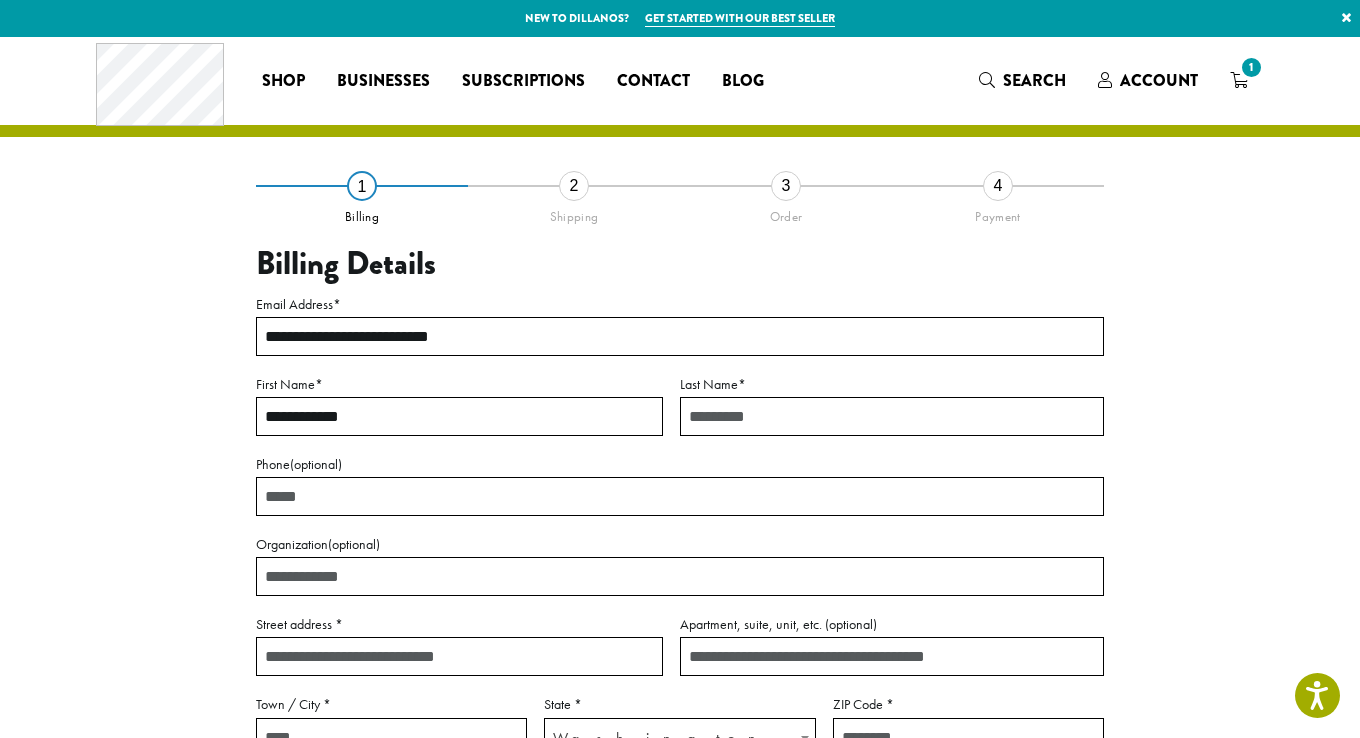 click on "**********" at bounding box center [459, 416] 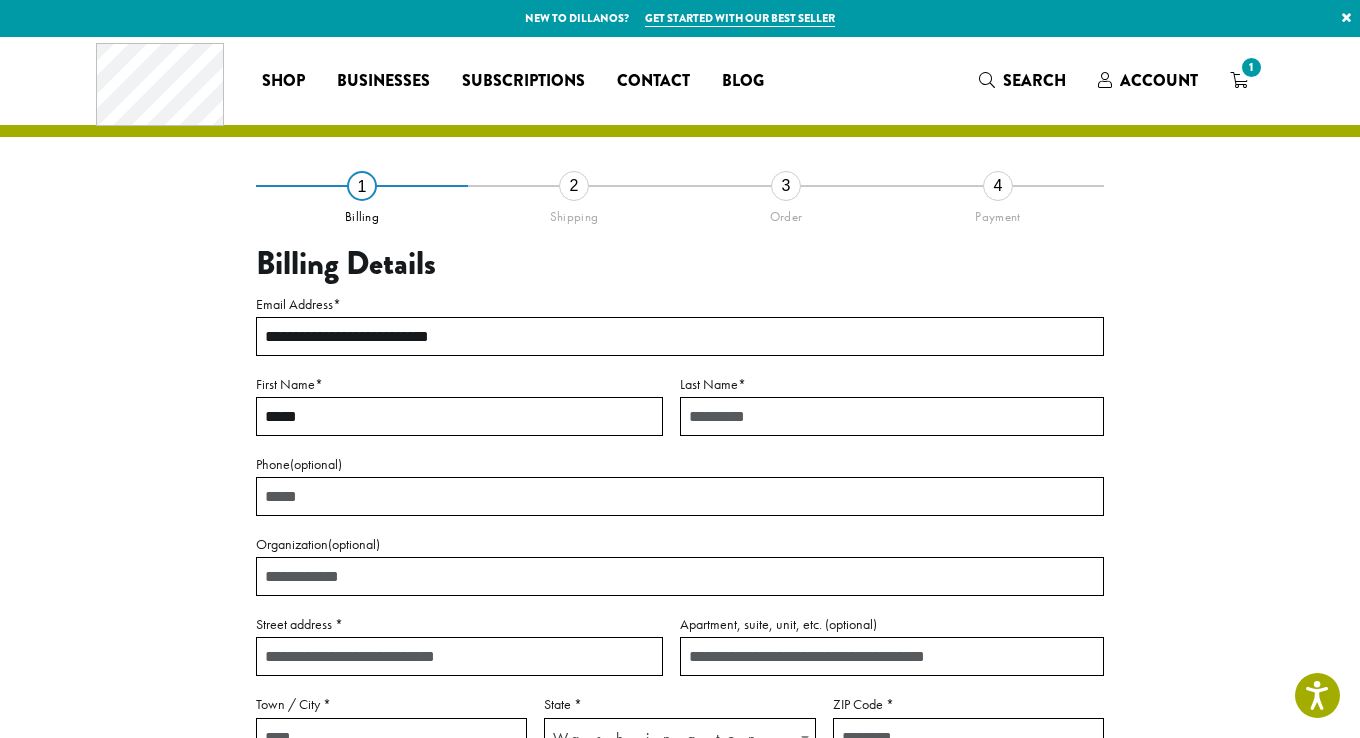 type on "*****" 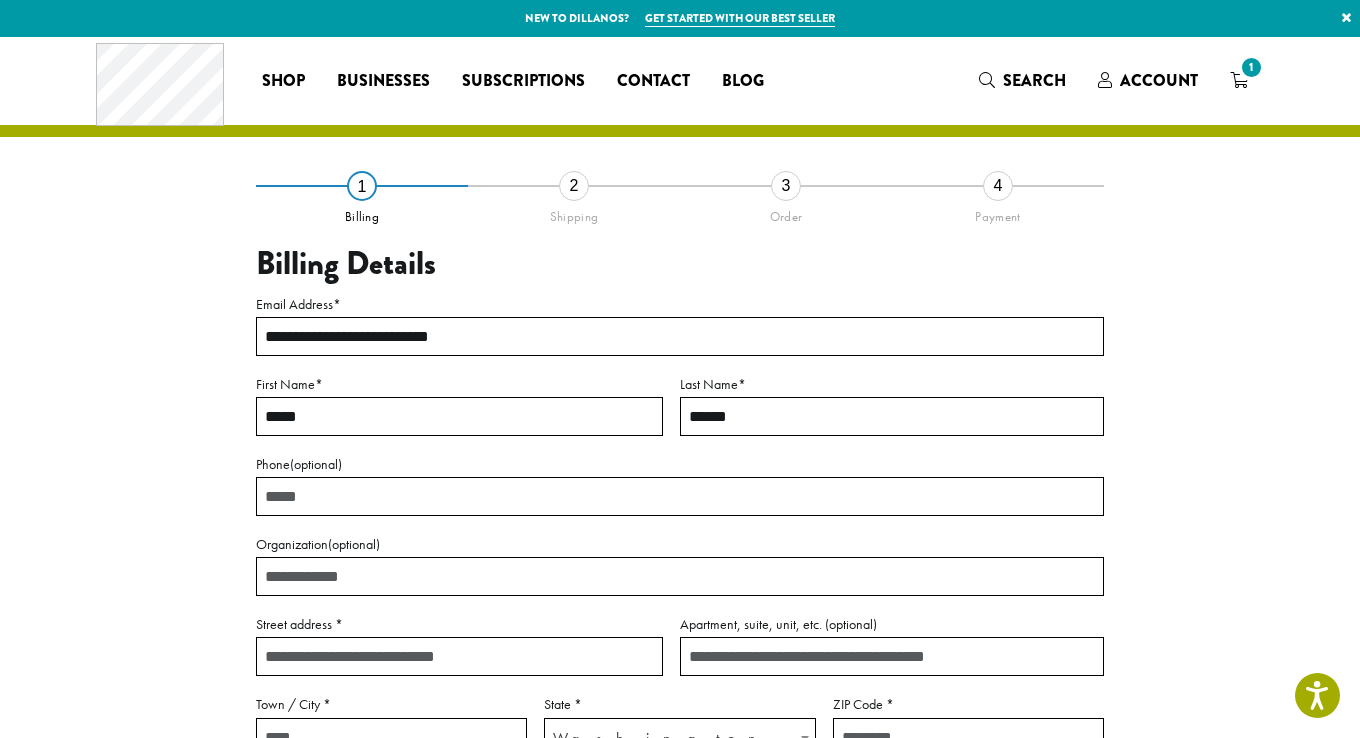 type on "******" 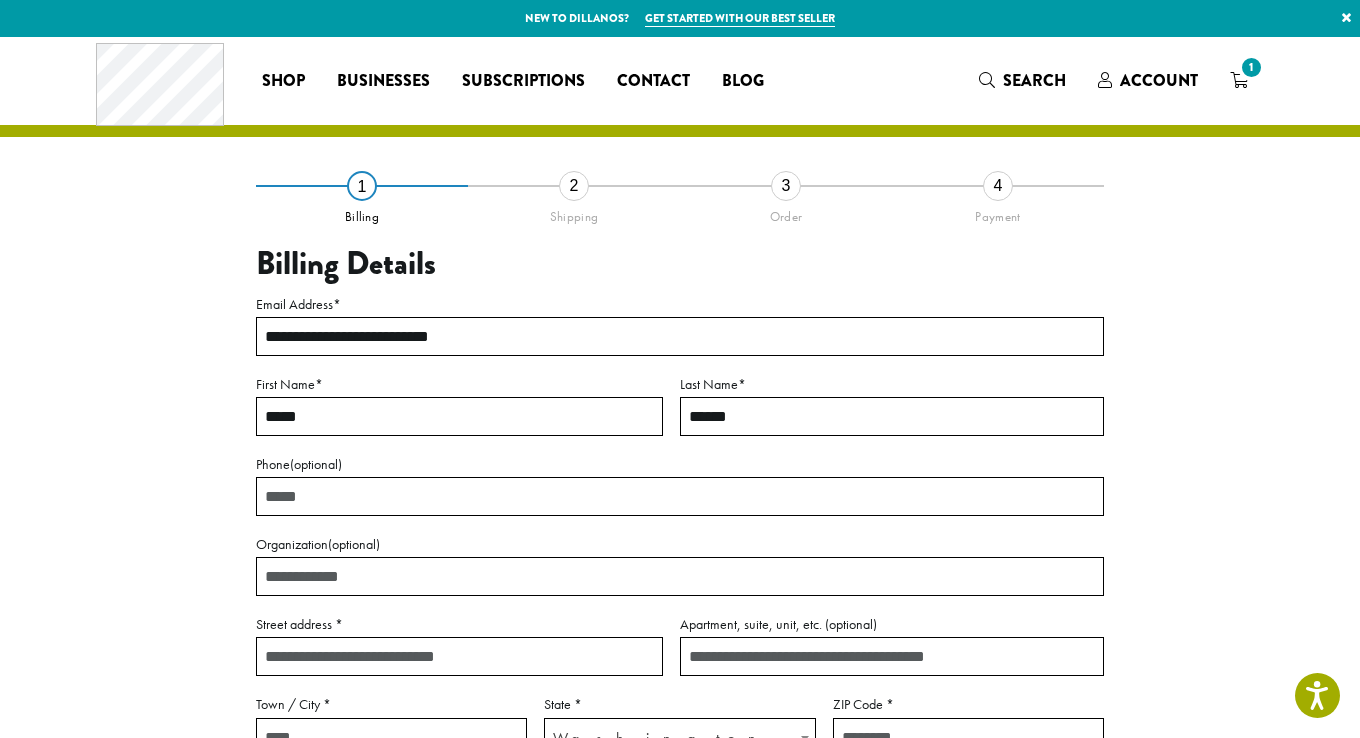 click on "Billing
Shipping
Order
Payment
Billing Details
Email Address  * [EMAIL] First Name  * [FIRST] Last Name  * [LAST] Phone  (optional) Organization  (optional) Street address   * [STREET] Apartment, suite, unit, etc.   (optional) Town / City   * [CITY] State   * [STATE] ZIP Code   * [ZIP]" at bounding box center [680, 540] 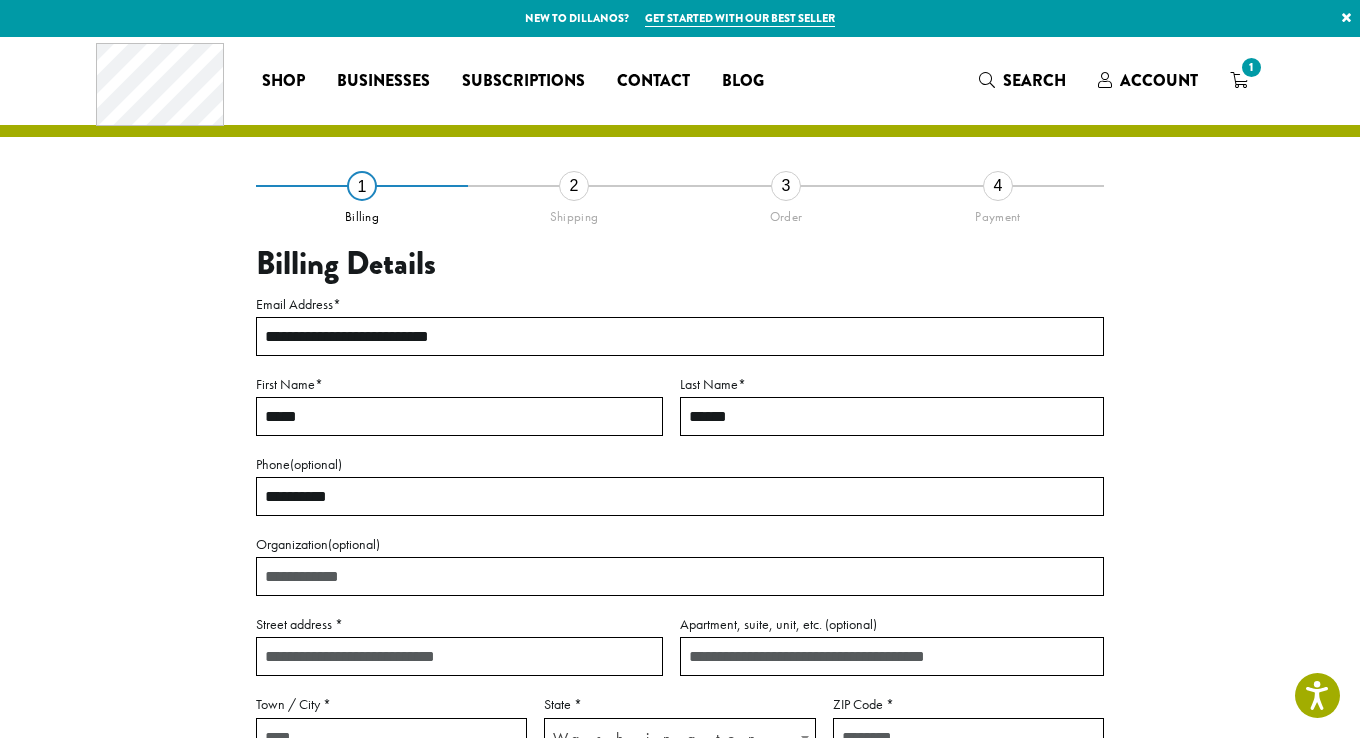 type on "**********" 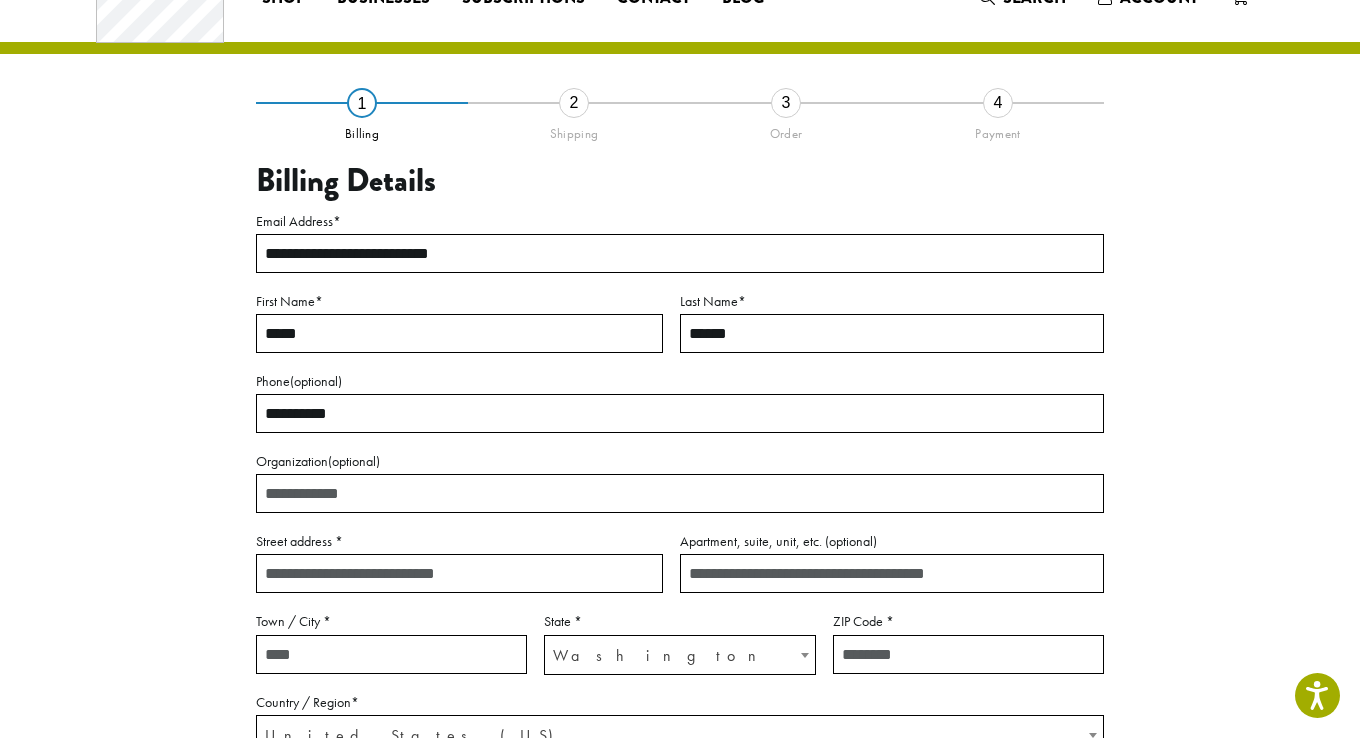 scroll, scrollTop: 100, scrollLeft: 0, axis: vertical 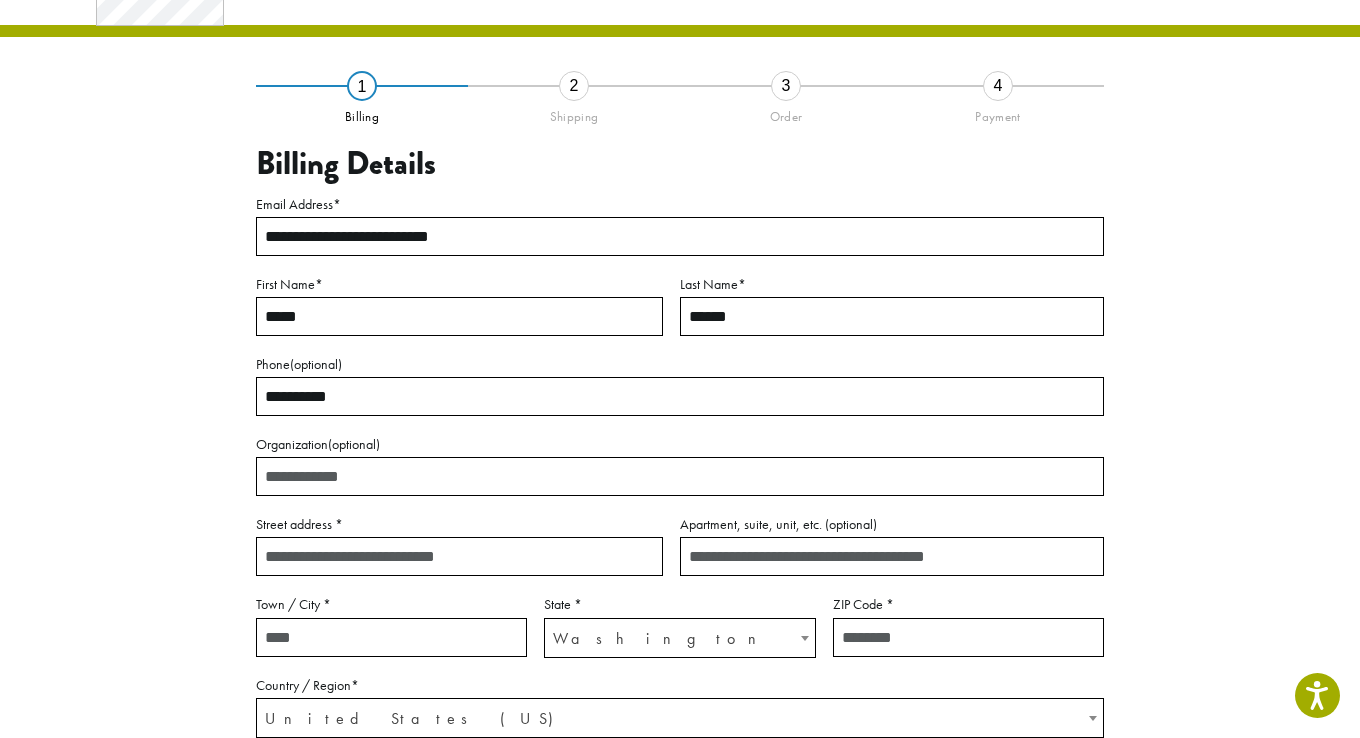 click on "Street address   *" at bounding box center [459, 556] 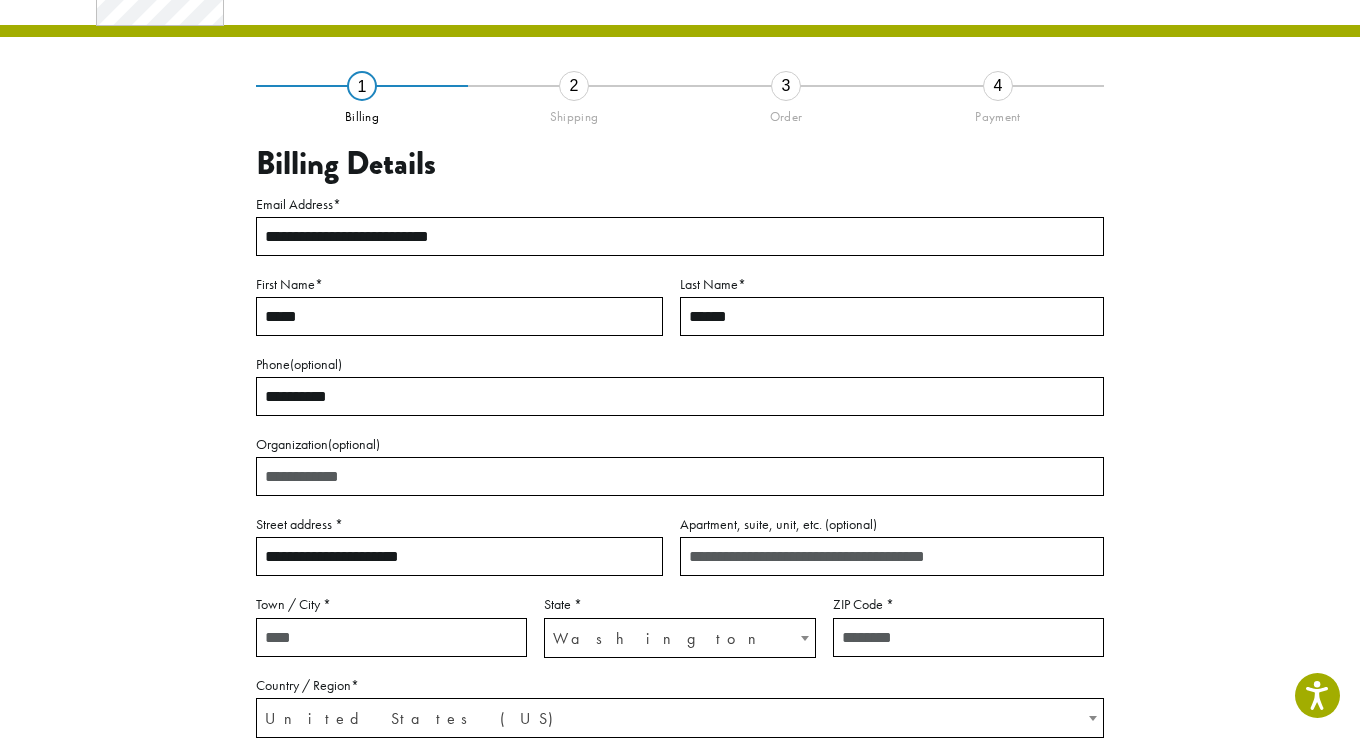type on "**********" 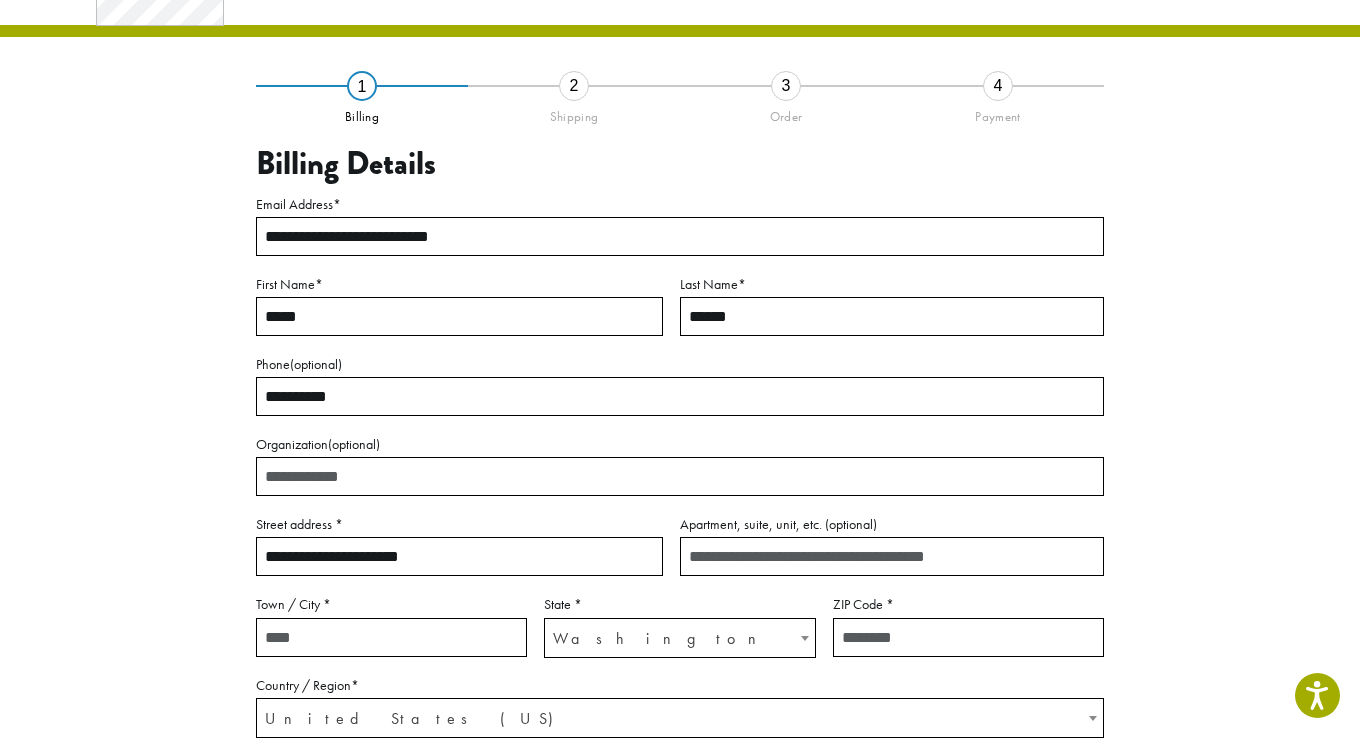 paste on "********" 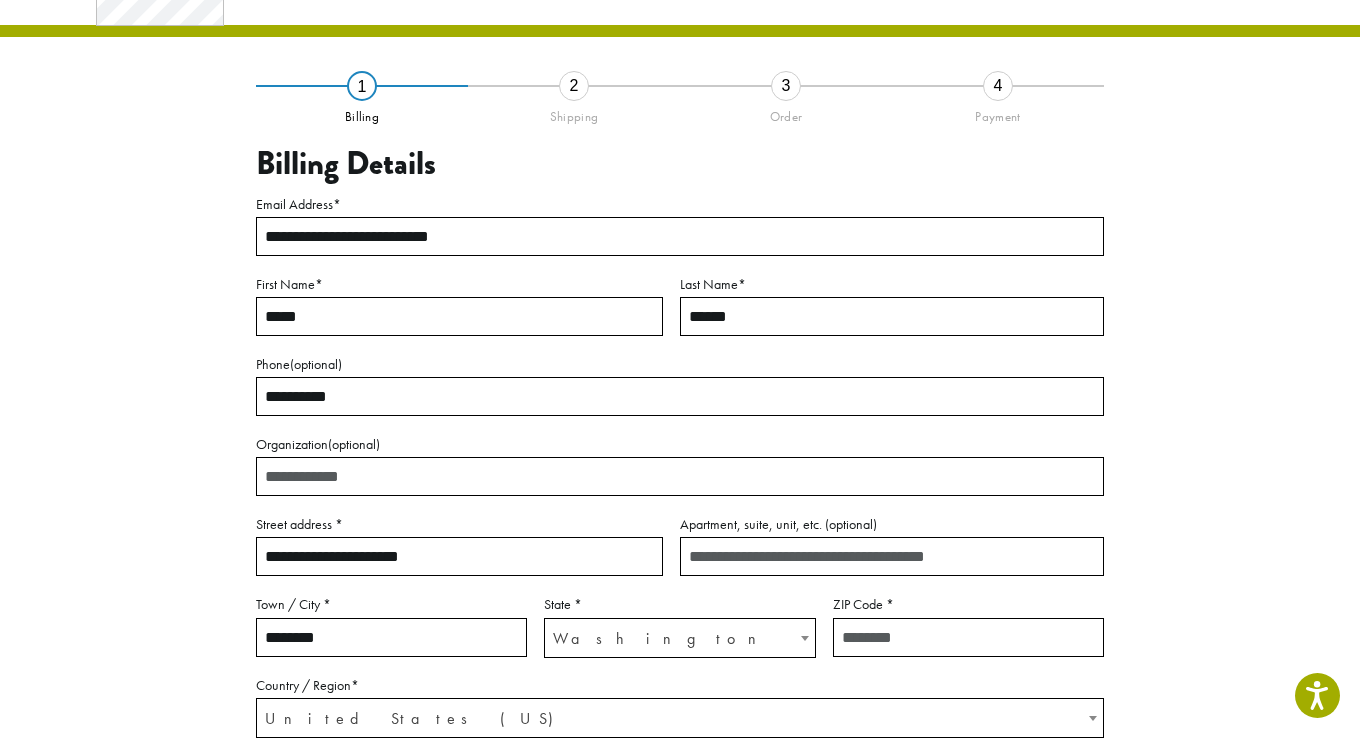 type on "********" 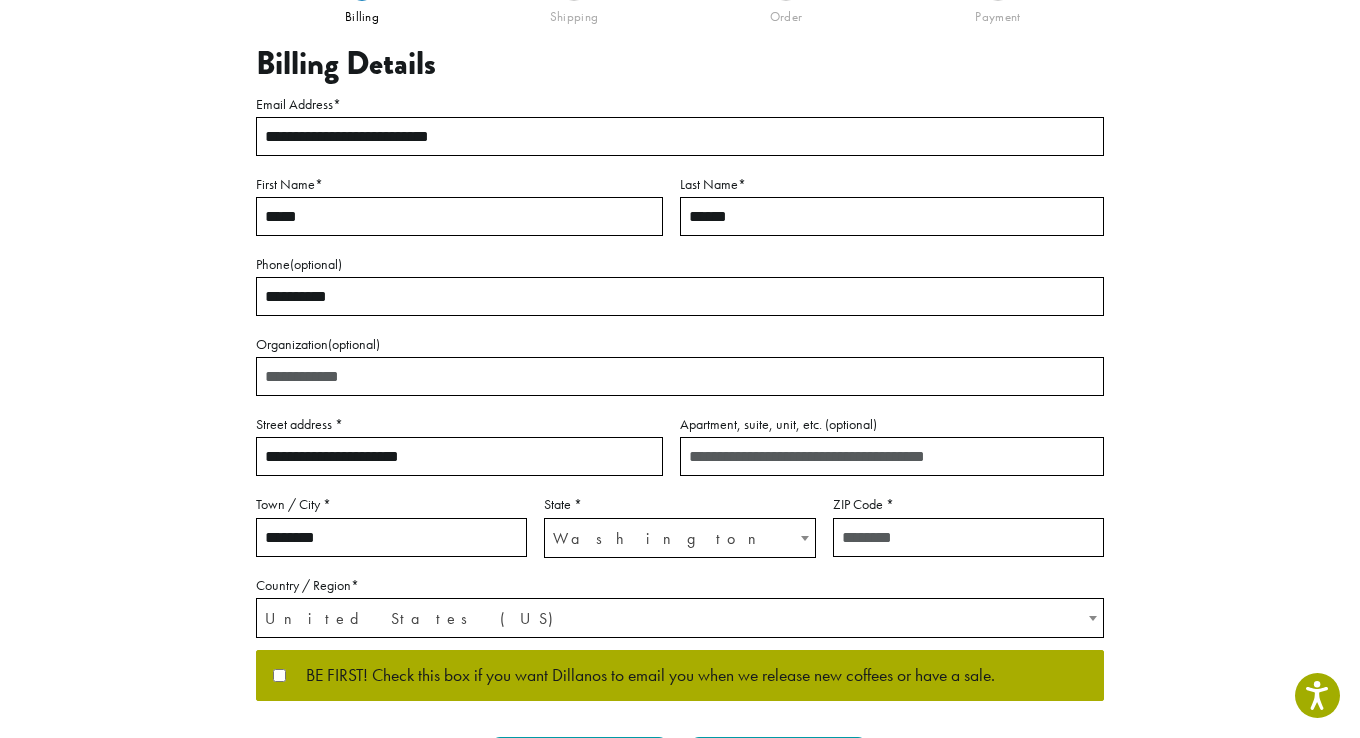 click on "ZIP Code   *" at bounding box center [968, 537] 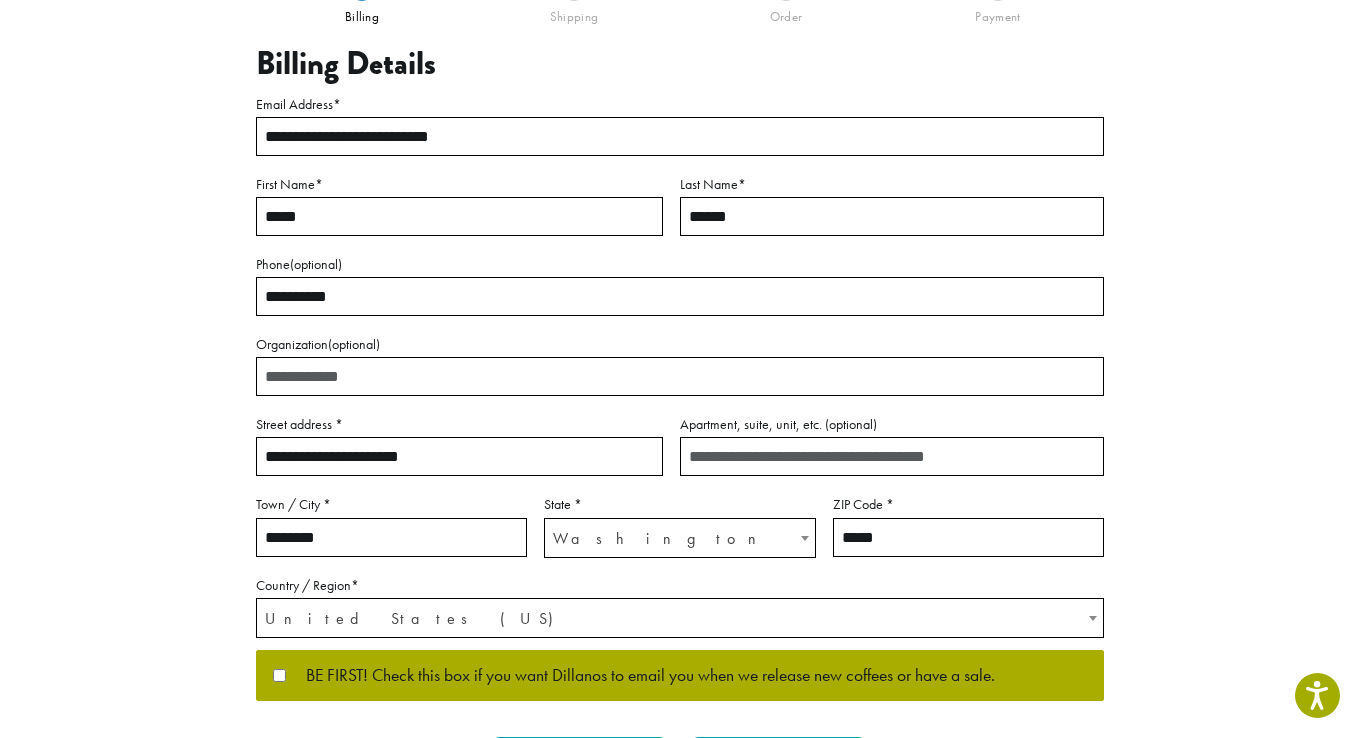 type on "*****" 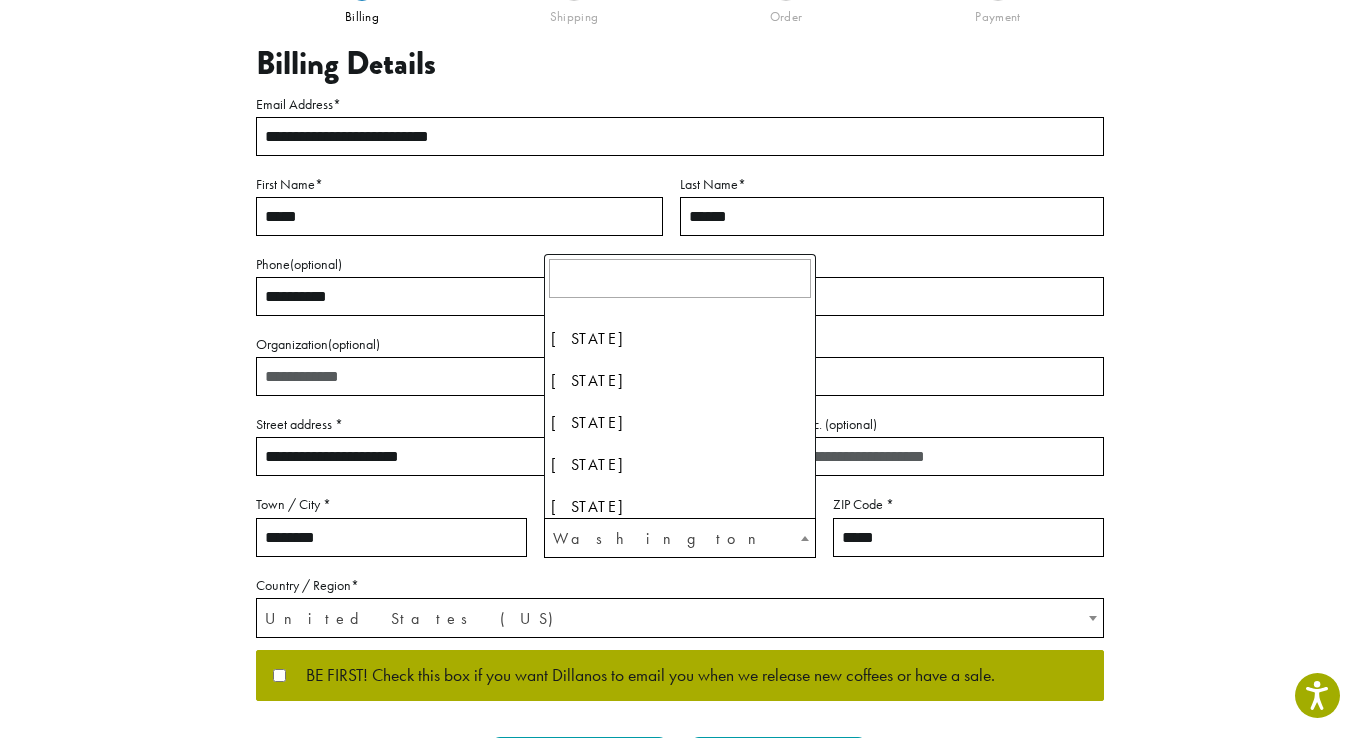 scroll, scrollTop: 1893, scrollLeft: 0, axis: vertical 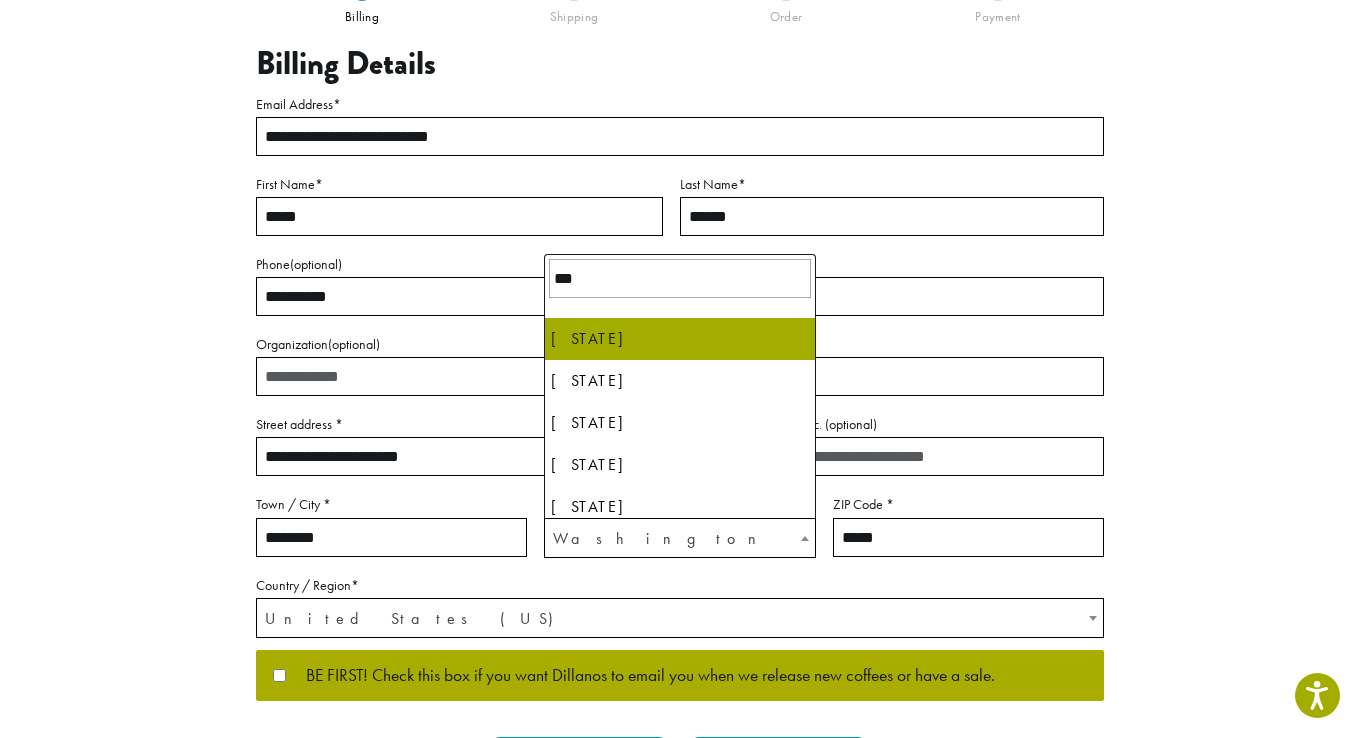 type on "***" 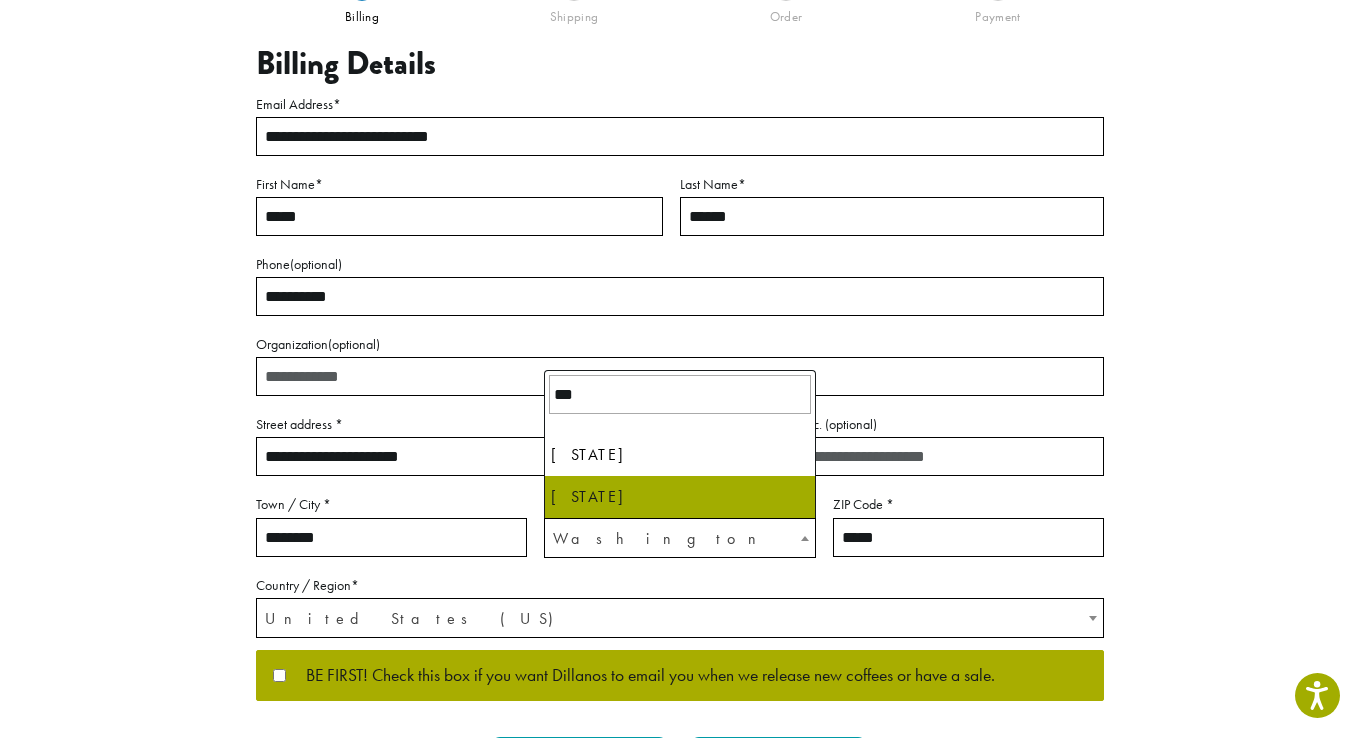 select on "**" 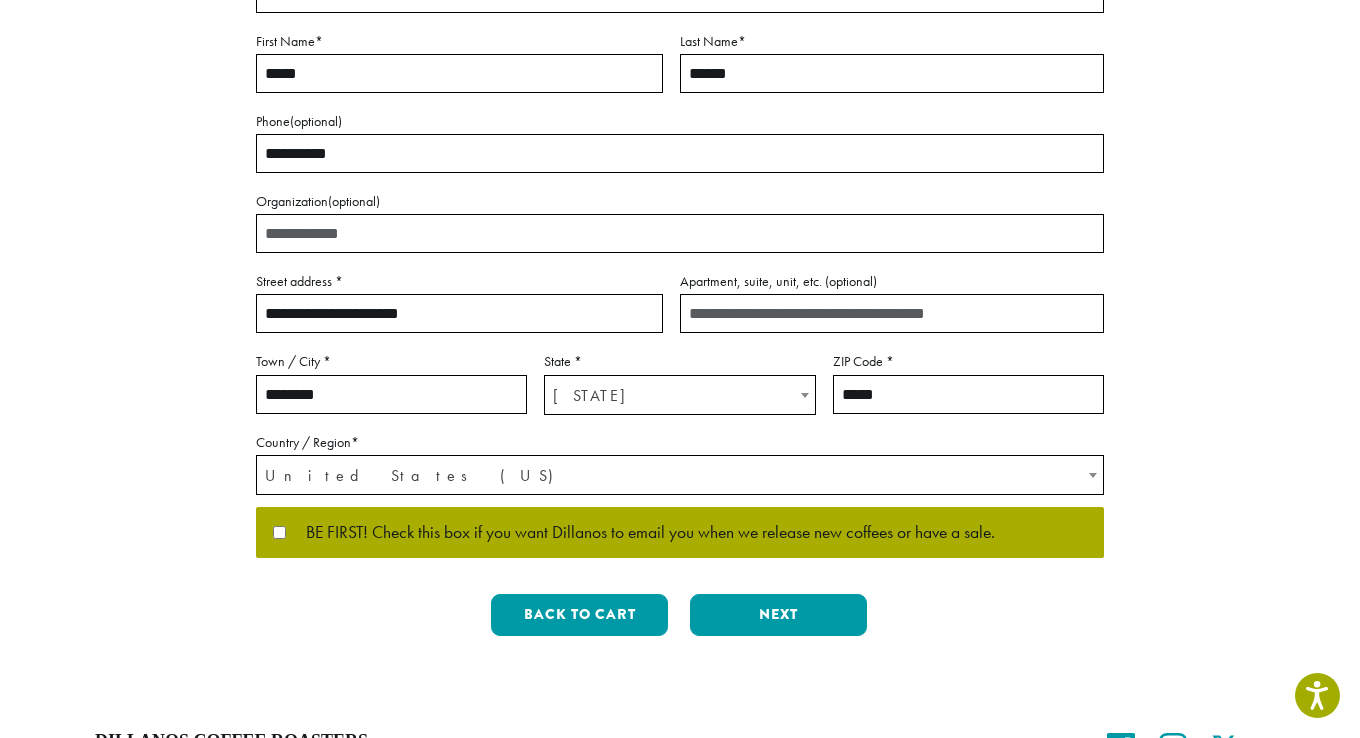 scroll, scrollTop: 500, scrollLeft: 0, axis: vertical 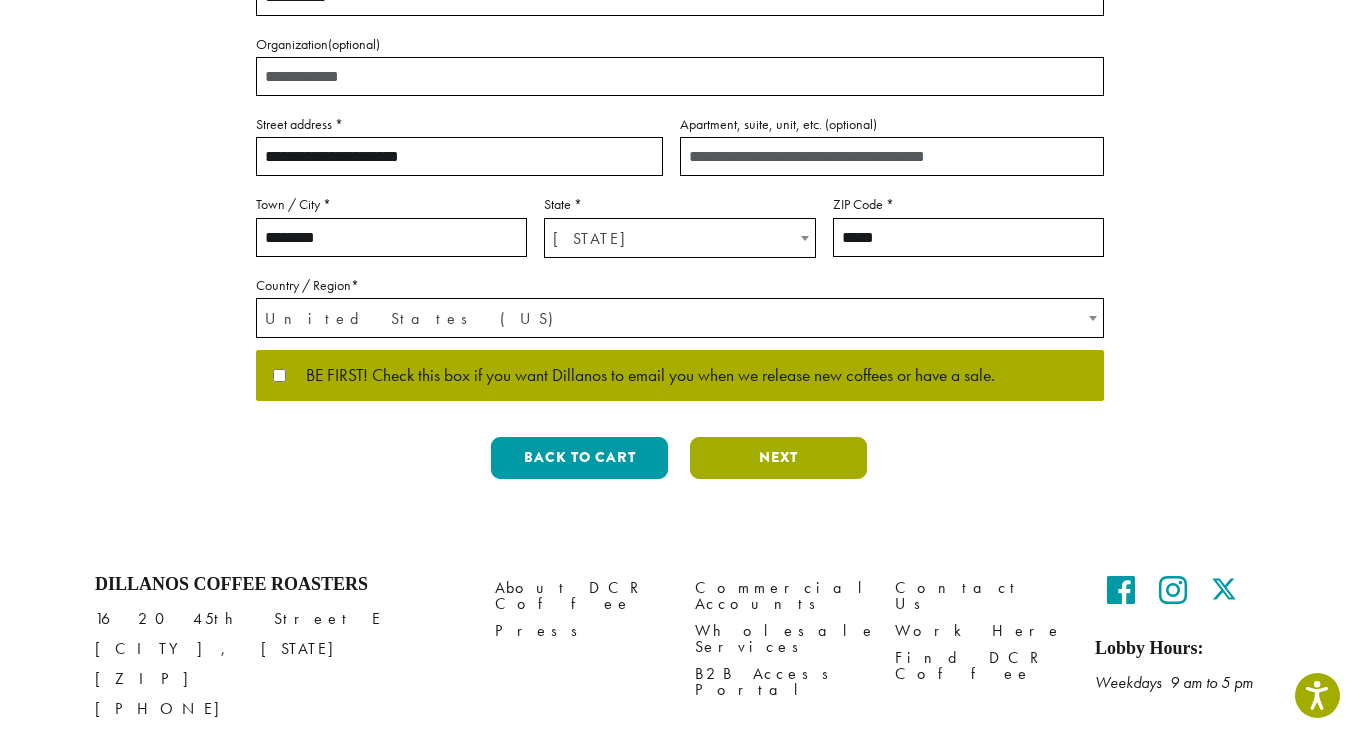 click on "Next" at bounding box center (778, 458) 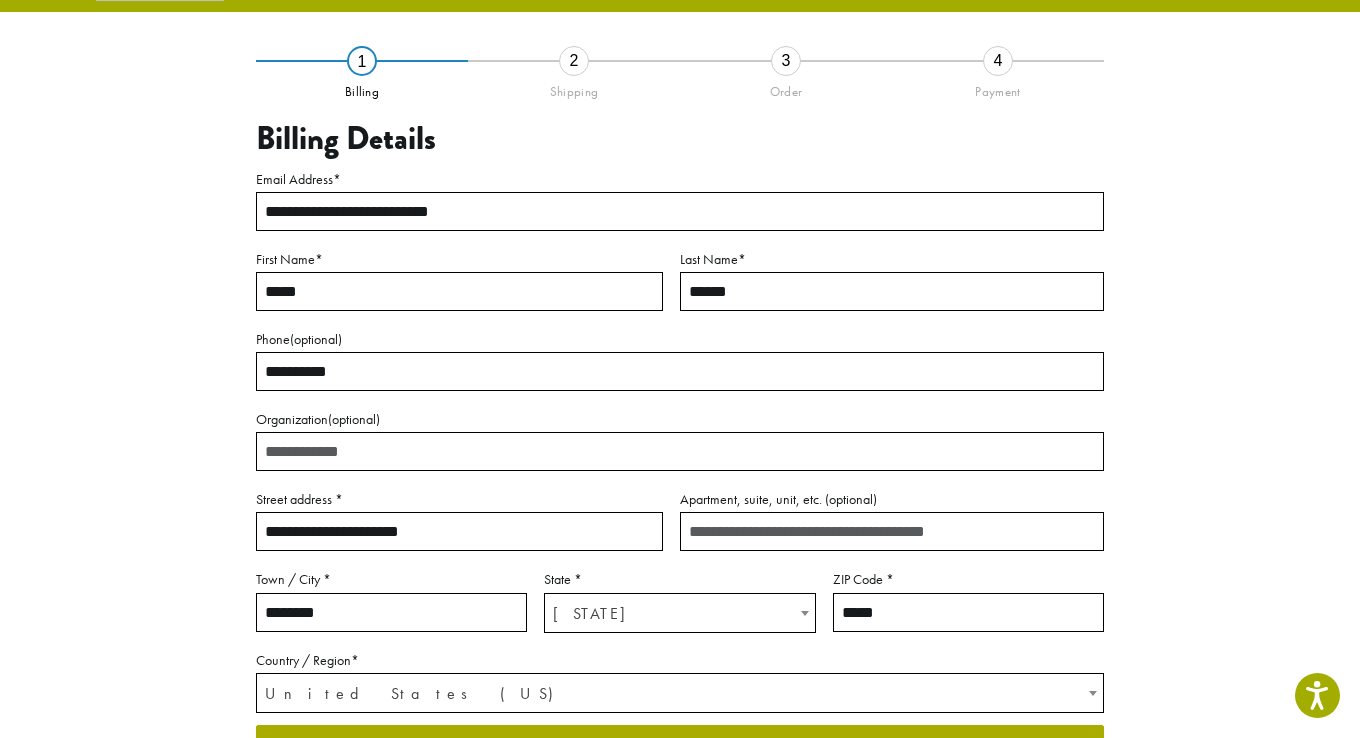scroll, scrollTop: 104, scrollLeft: 0, axis: vertical 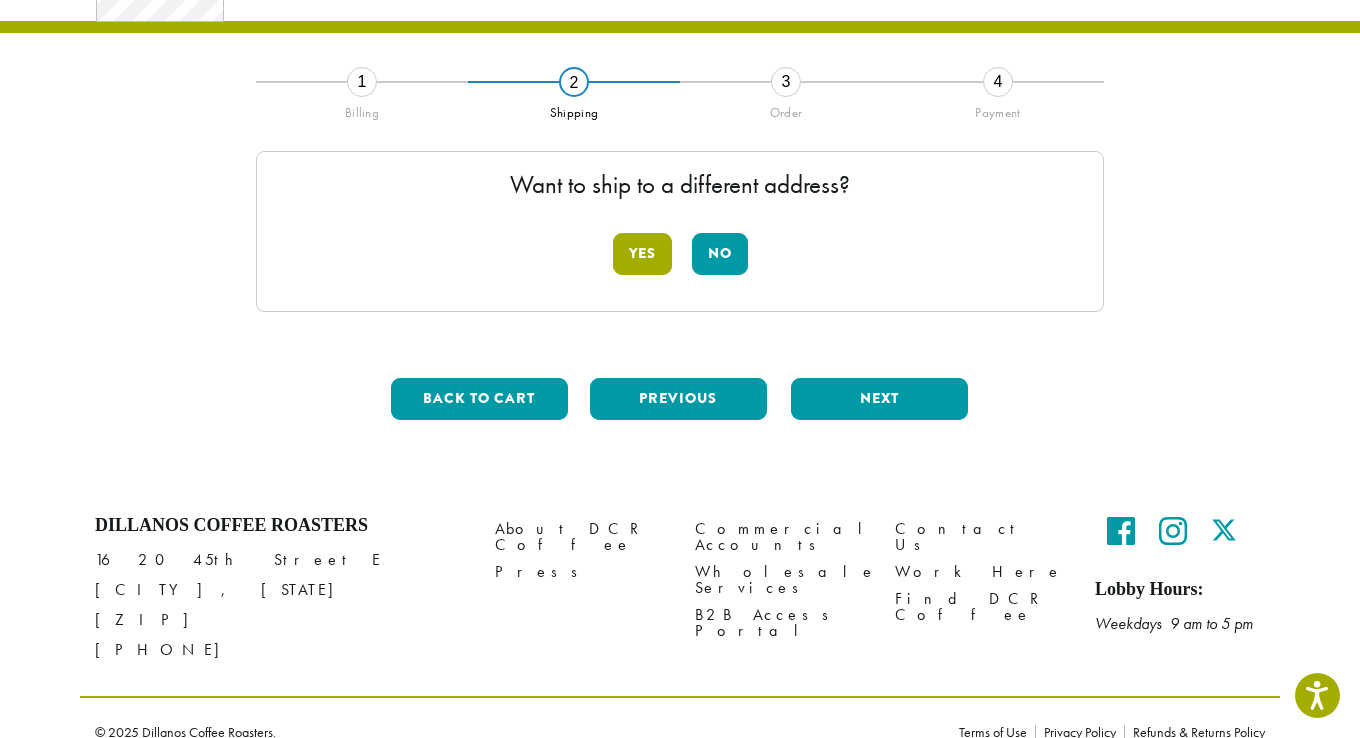 click on "Yes" at bounding box center [642, 254] 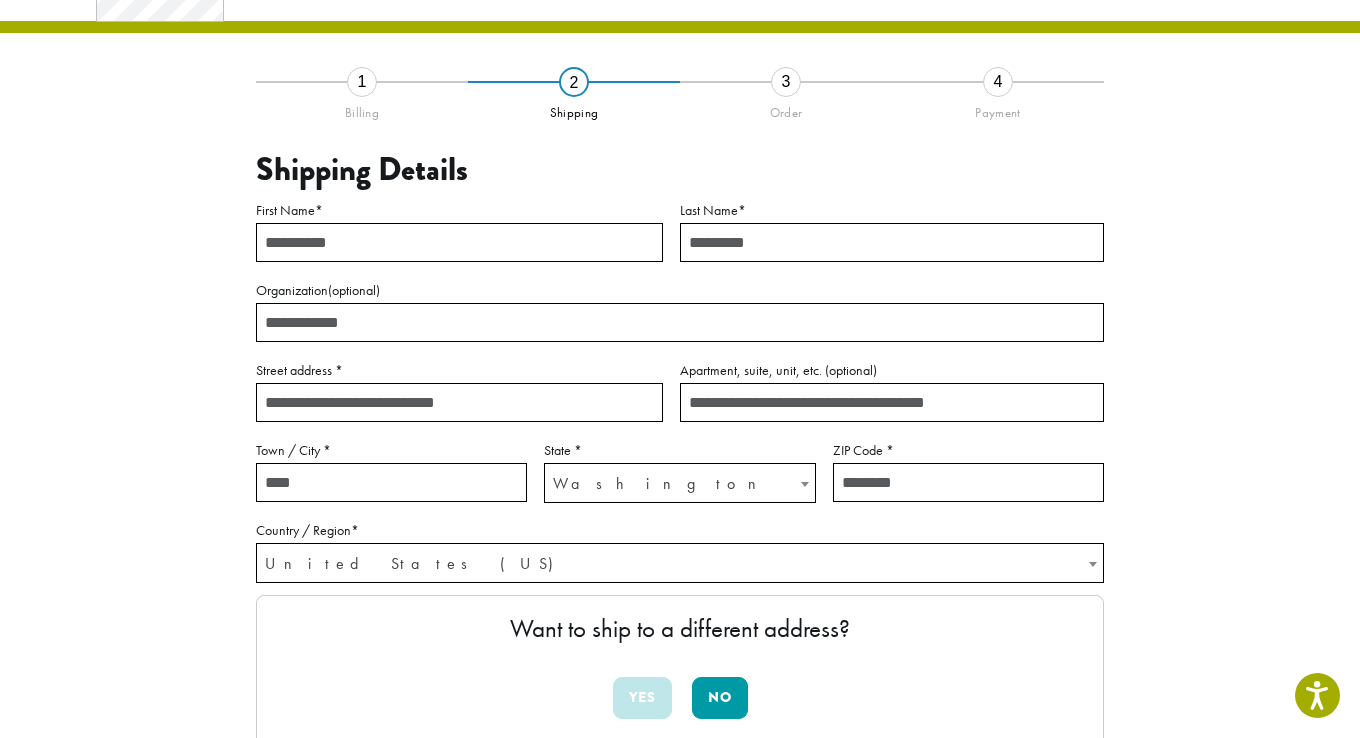 drag, startPoint x: 1262, startPoint y: 388, endPoint x: 1005, endPoint y: 388, distance: 257 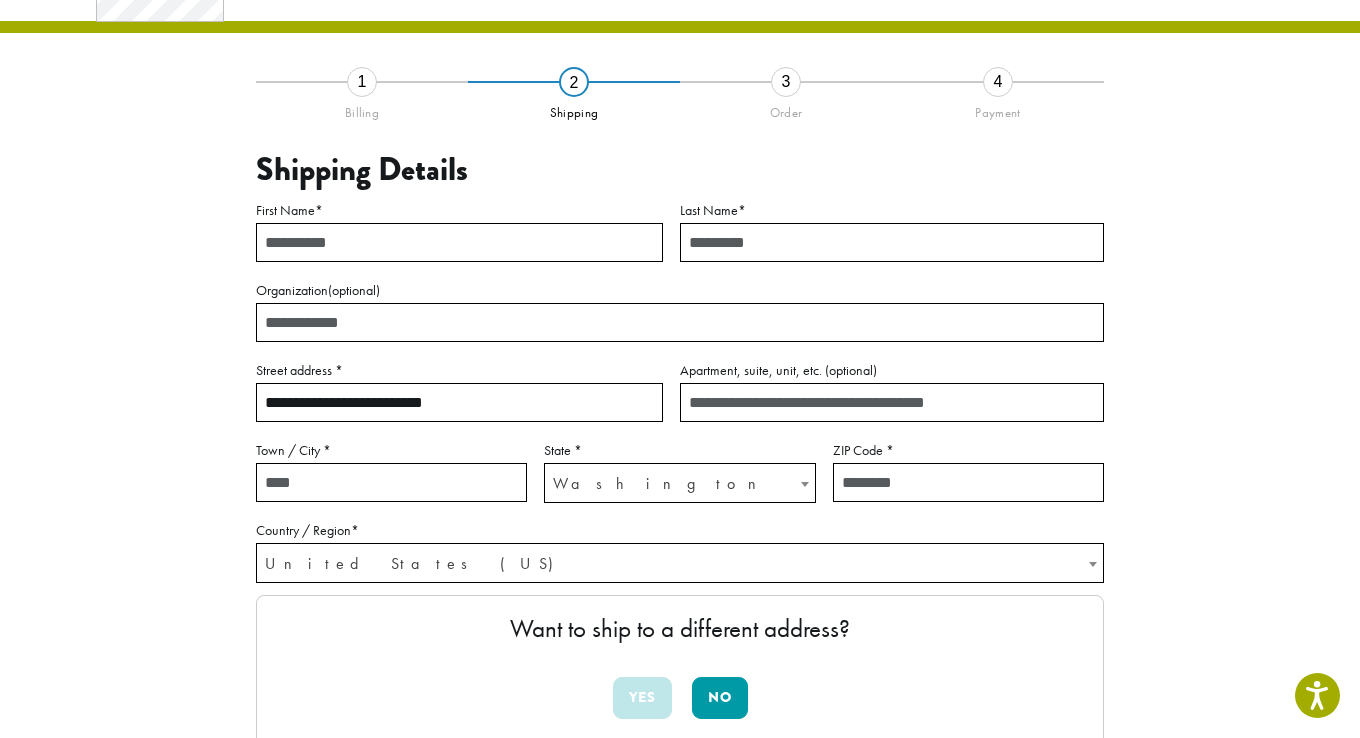 click on "**********" at bounding box center (459, 402) 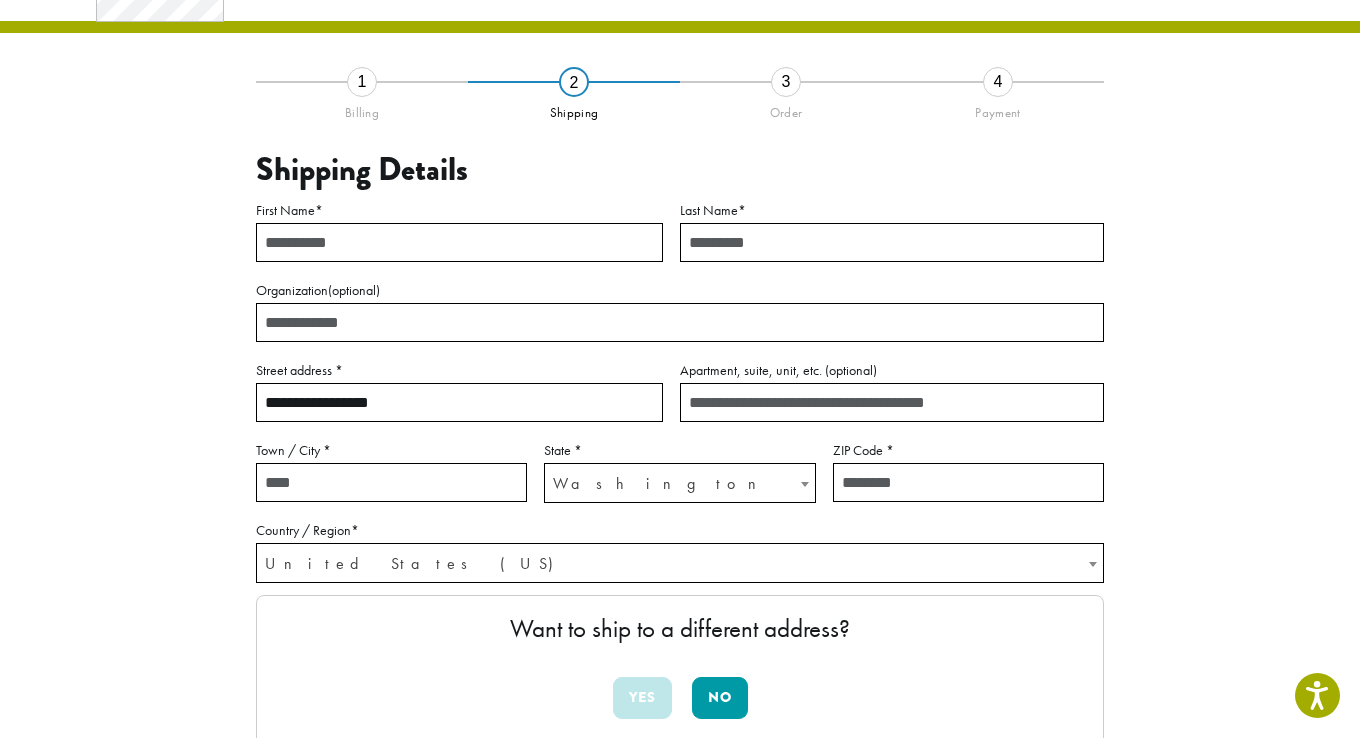 type on "**********" 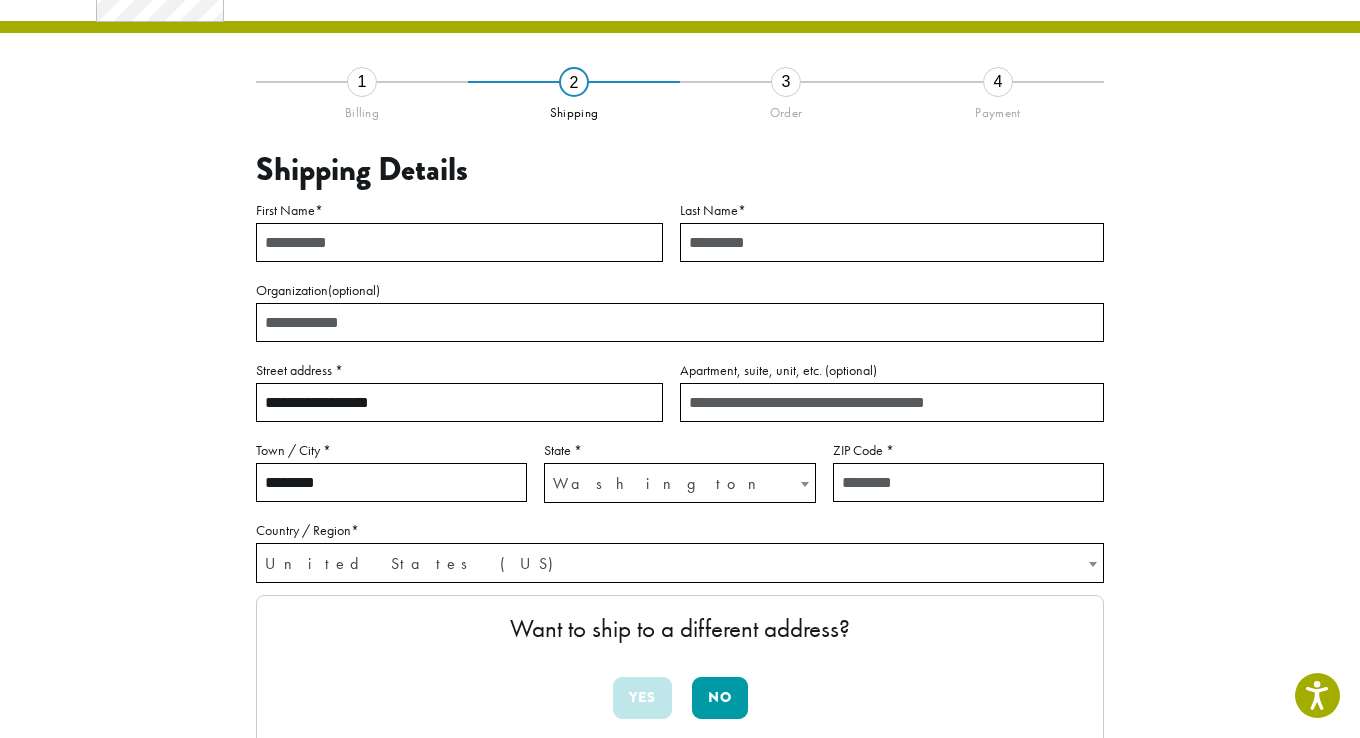 type on "********" 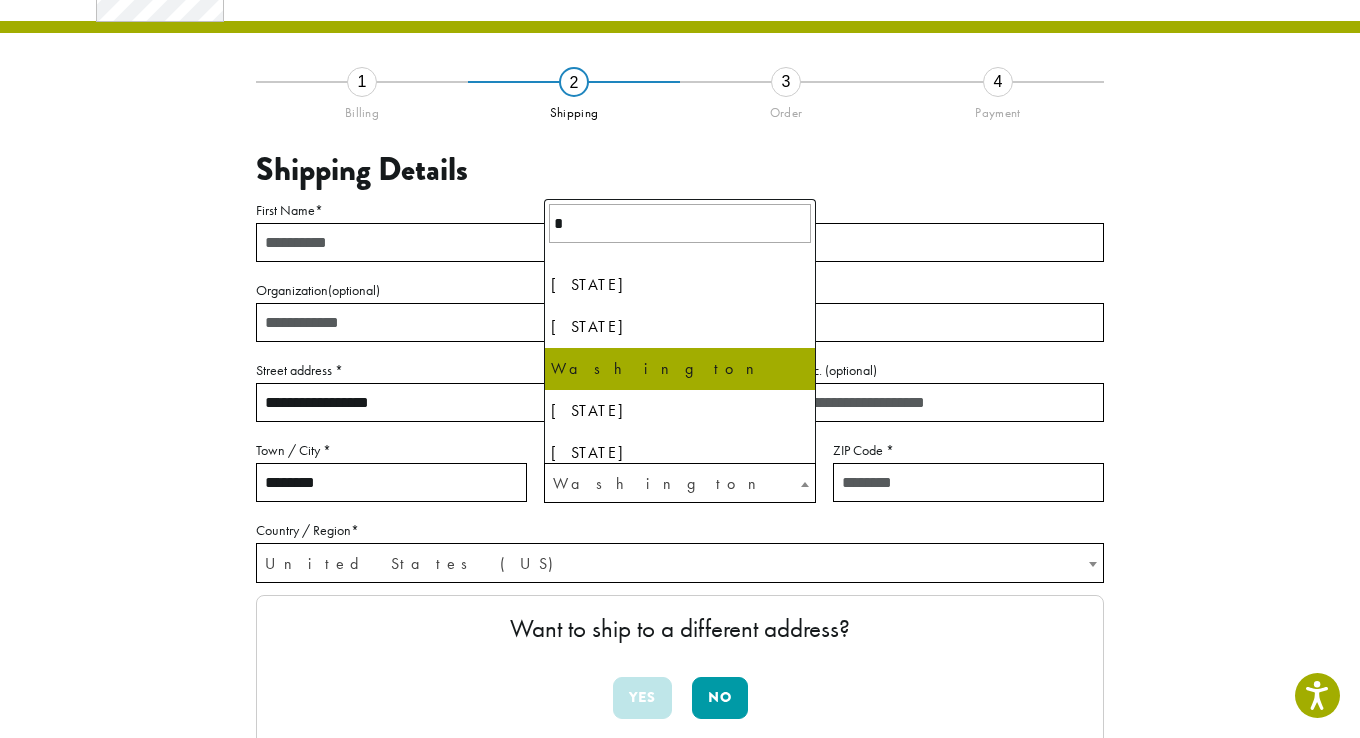 scroll, scrollTop: 0, scrollLeft: 0, axis: both 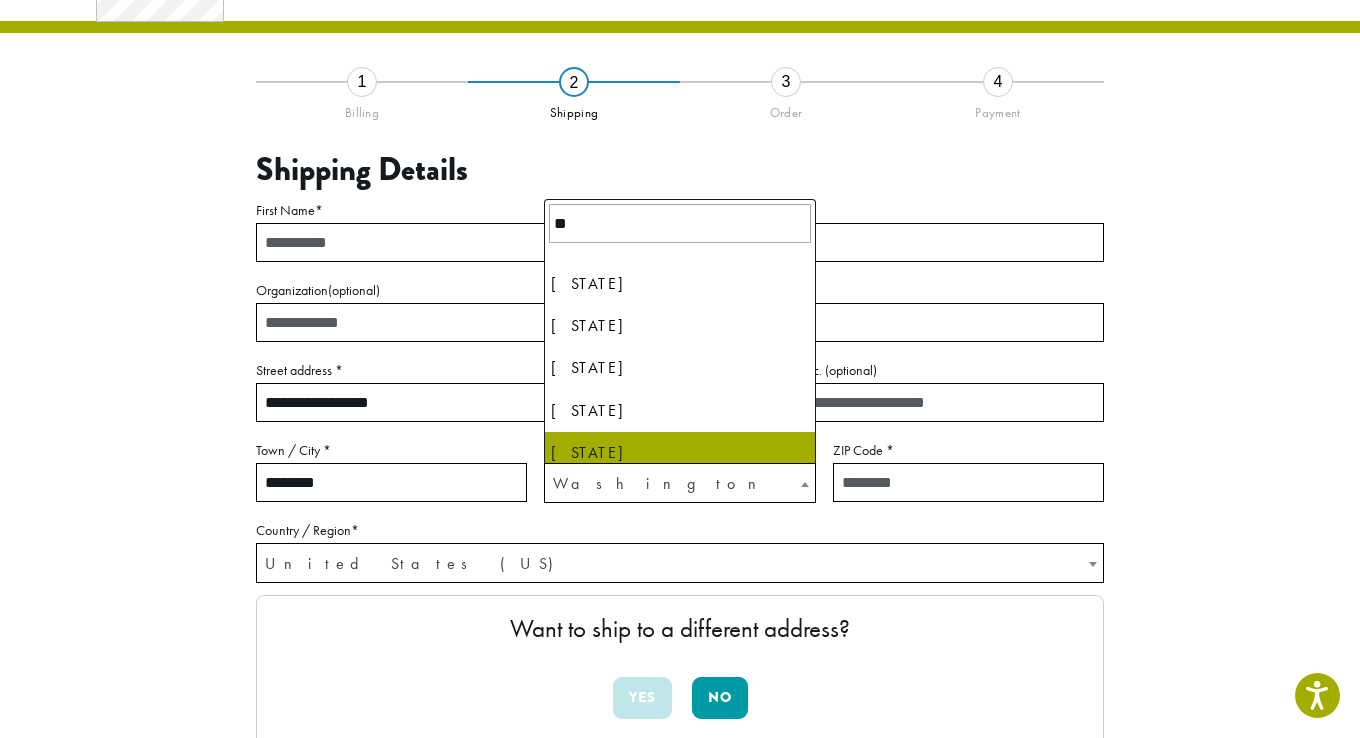 type on "**" 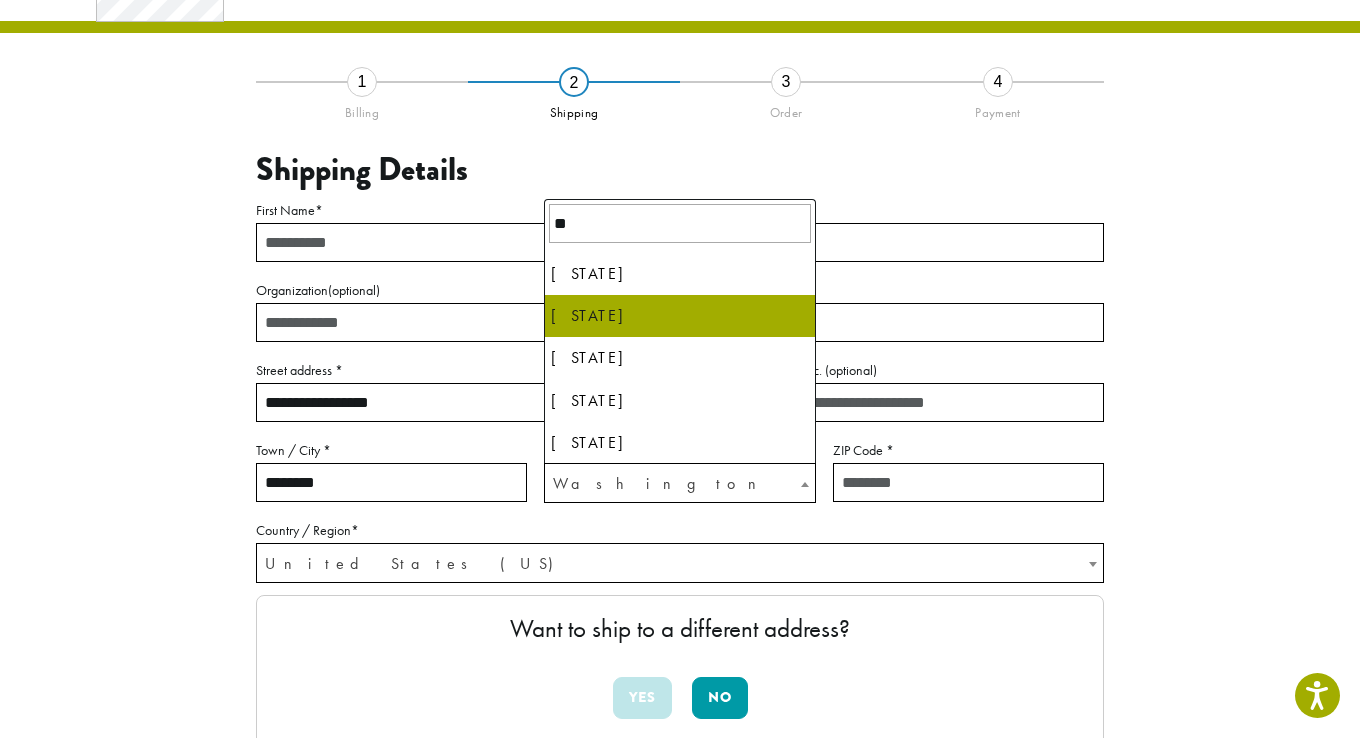 select on "**" 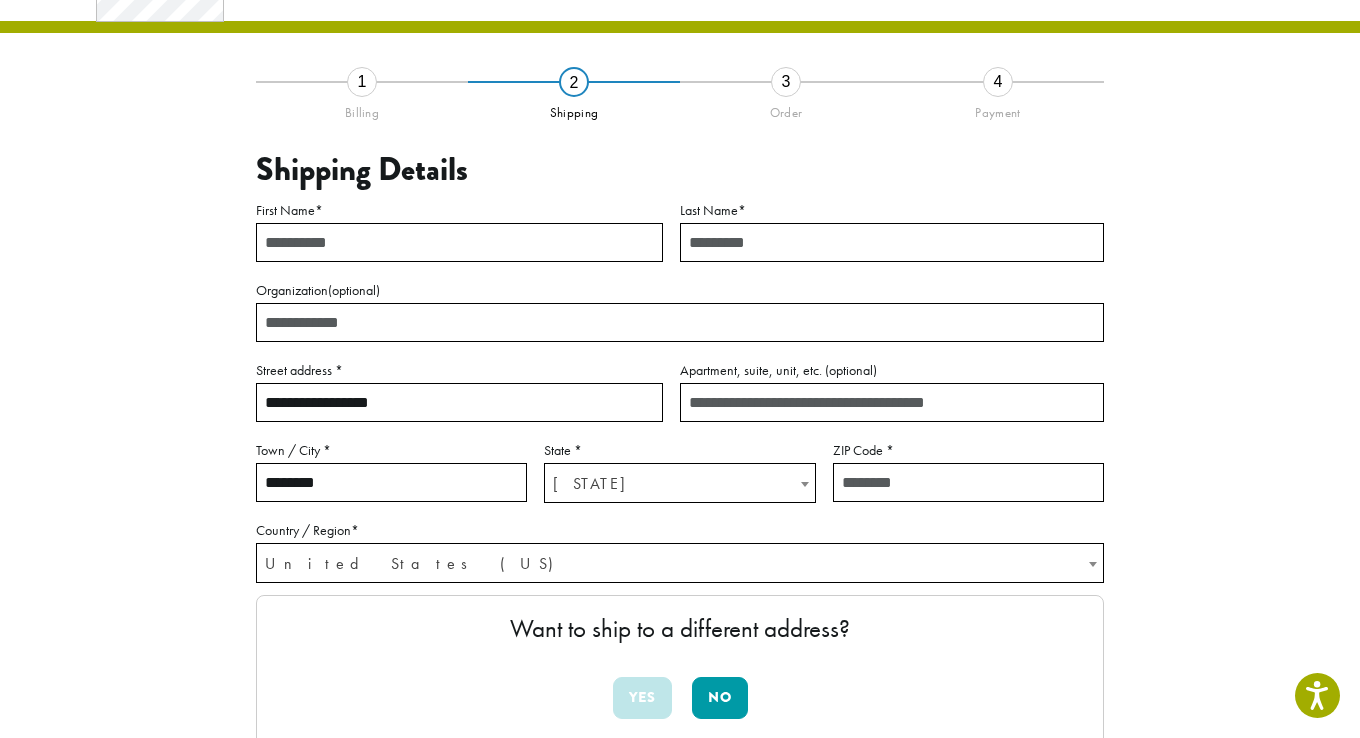 click on "ZIP Code   *" at bounding box center [968, 482] 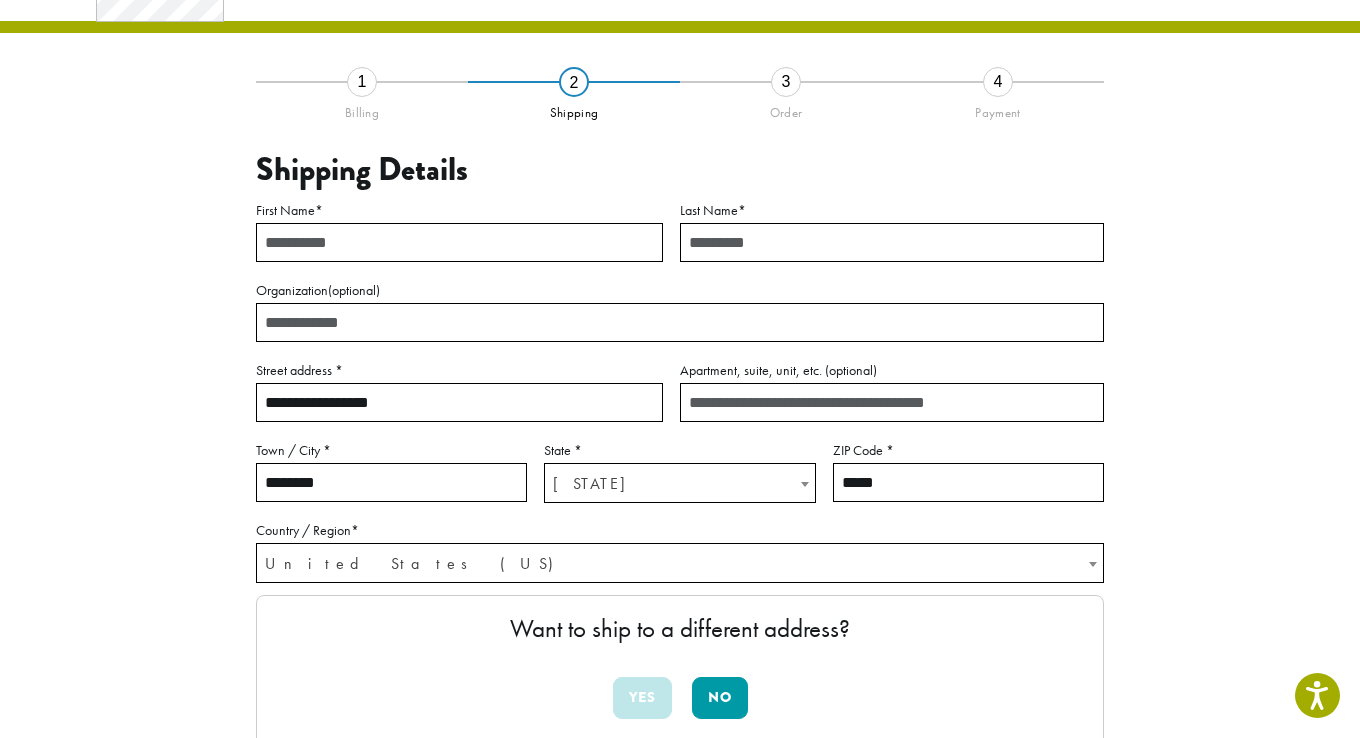 type on "*****" 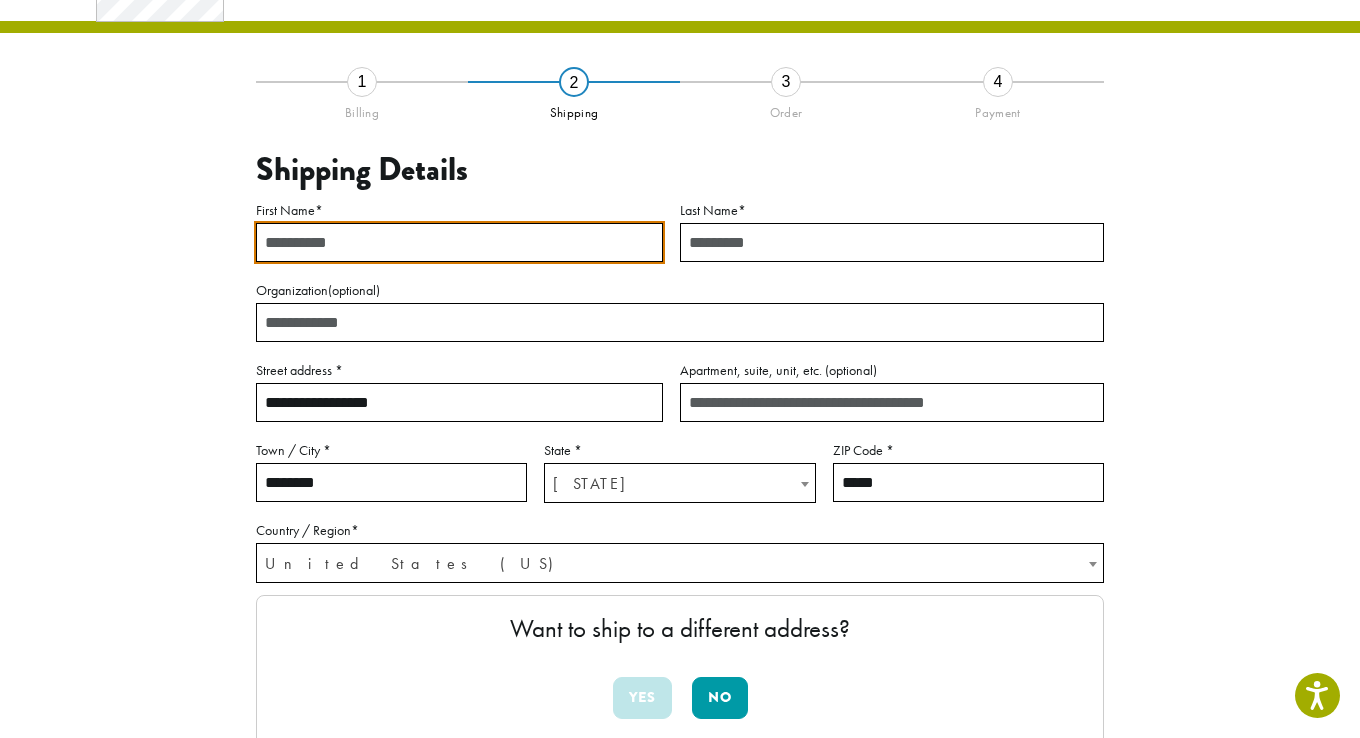 drag, startPoint x: 1271, startPoint y: 375, endPoint x: 1092, endPoint y: 364, distance: 179.33768 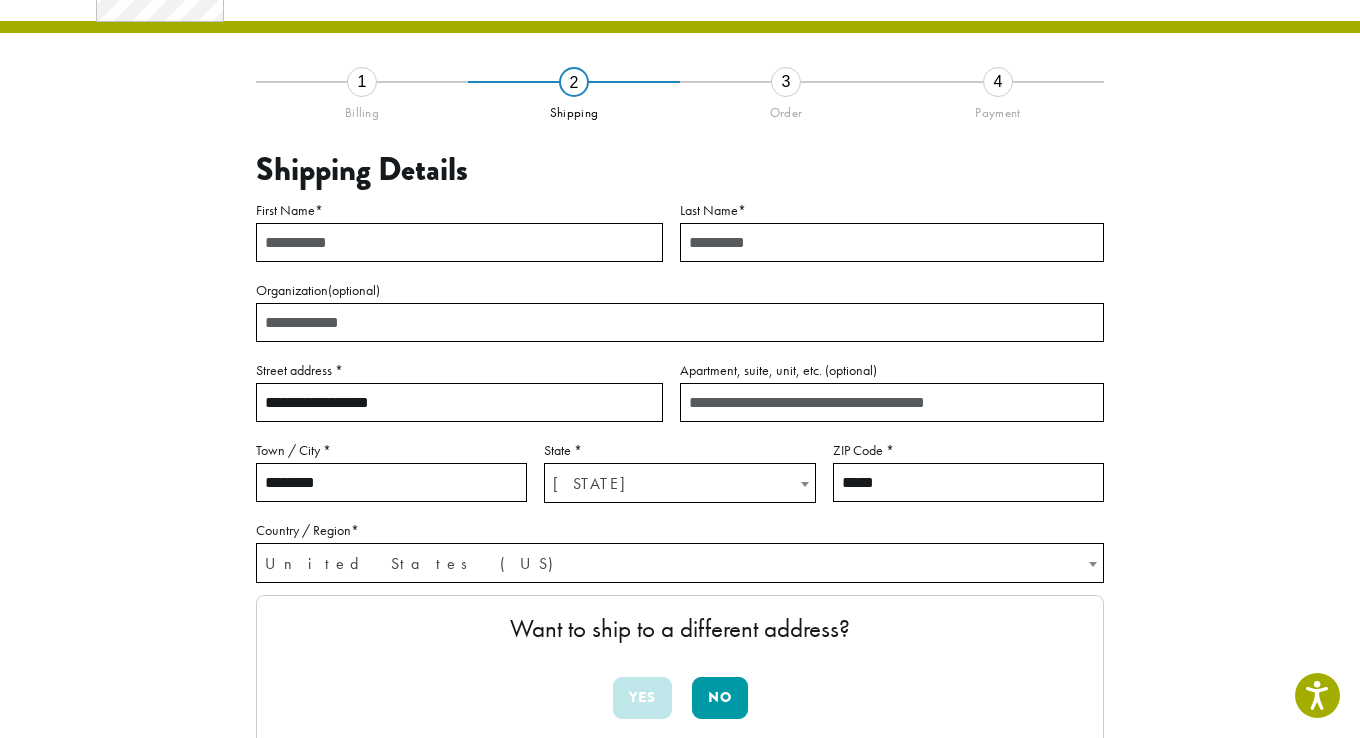 paste on "**********" 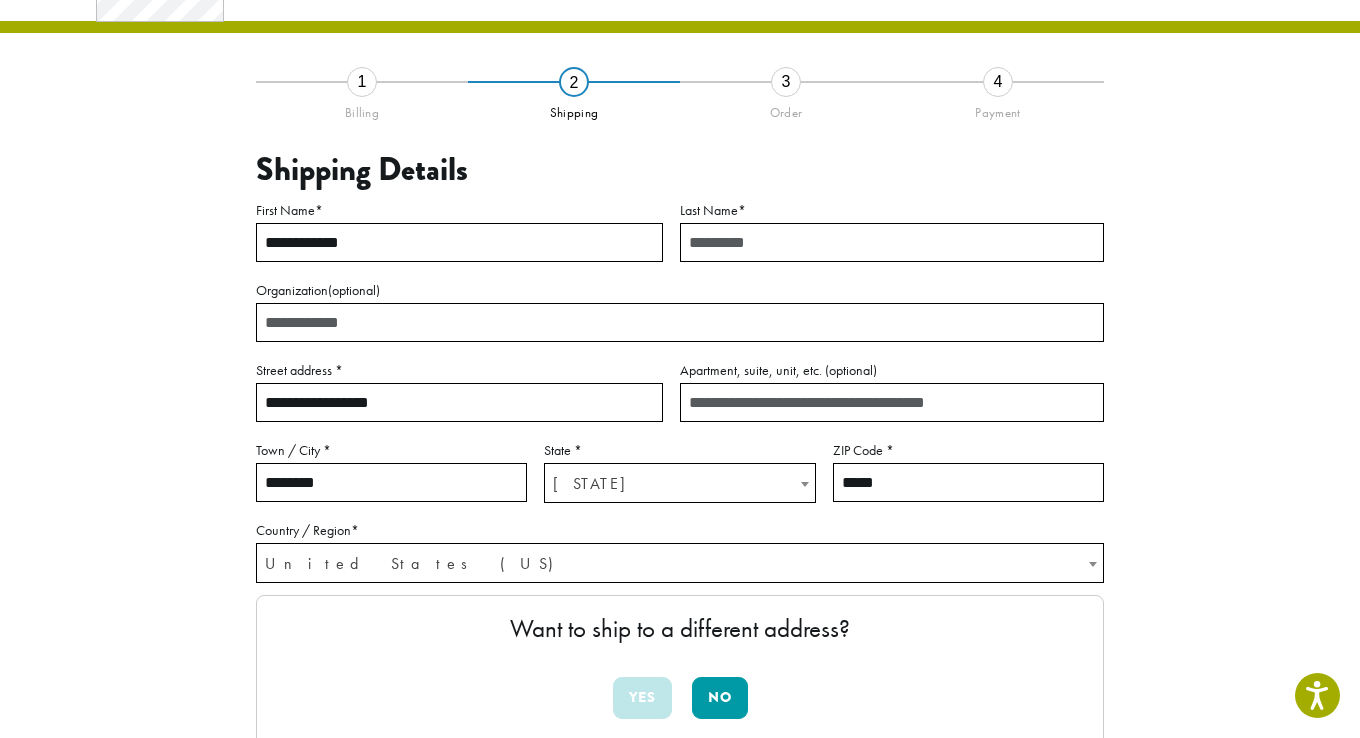 click on "**********" at bounding box center [459, 242] 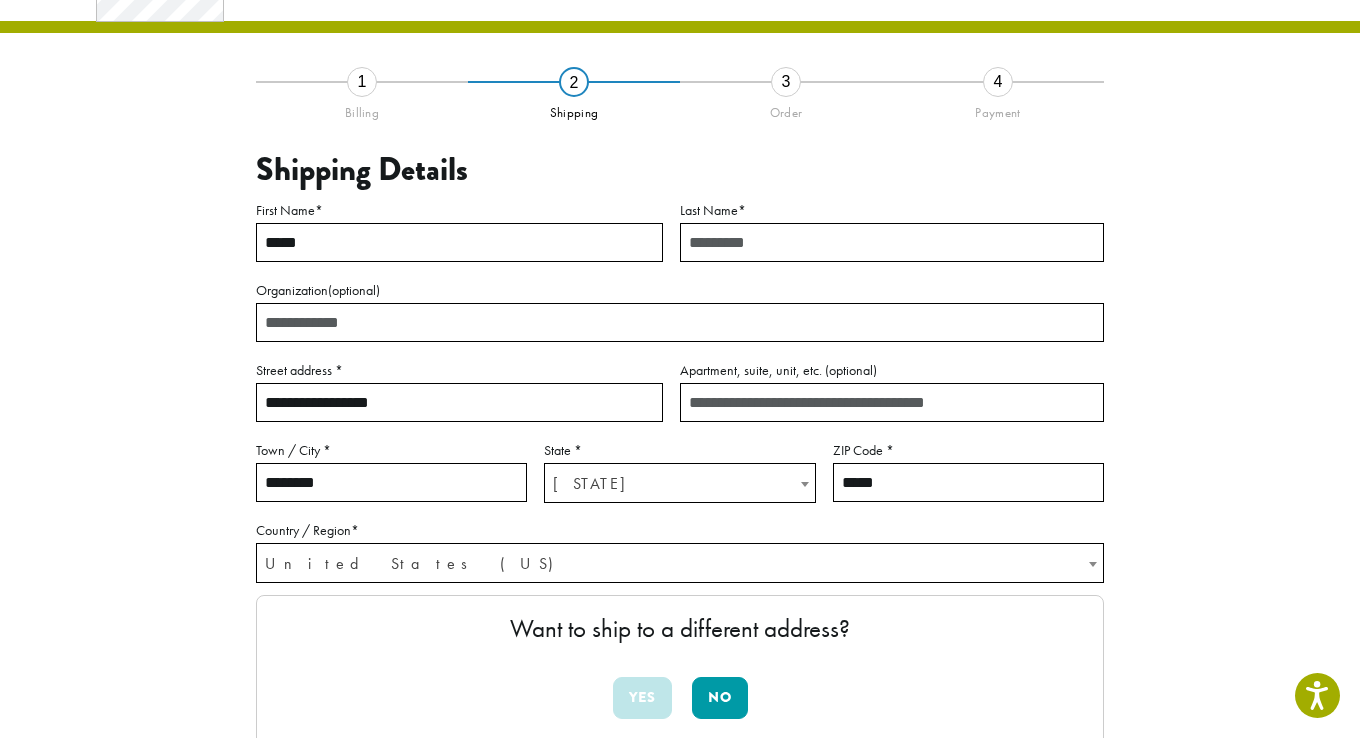 type on "*****" 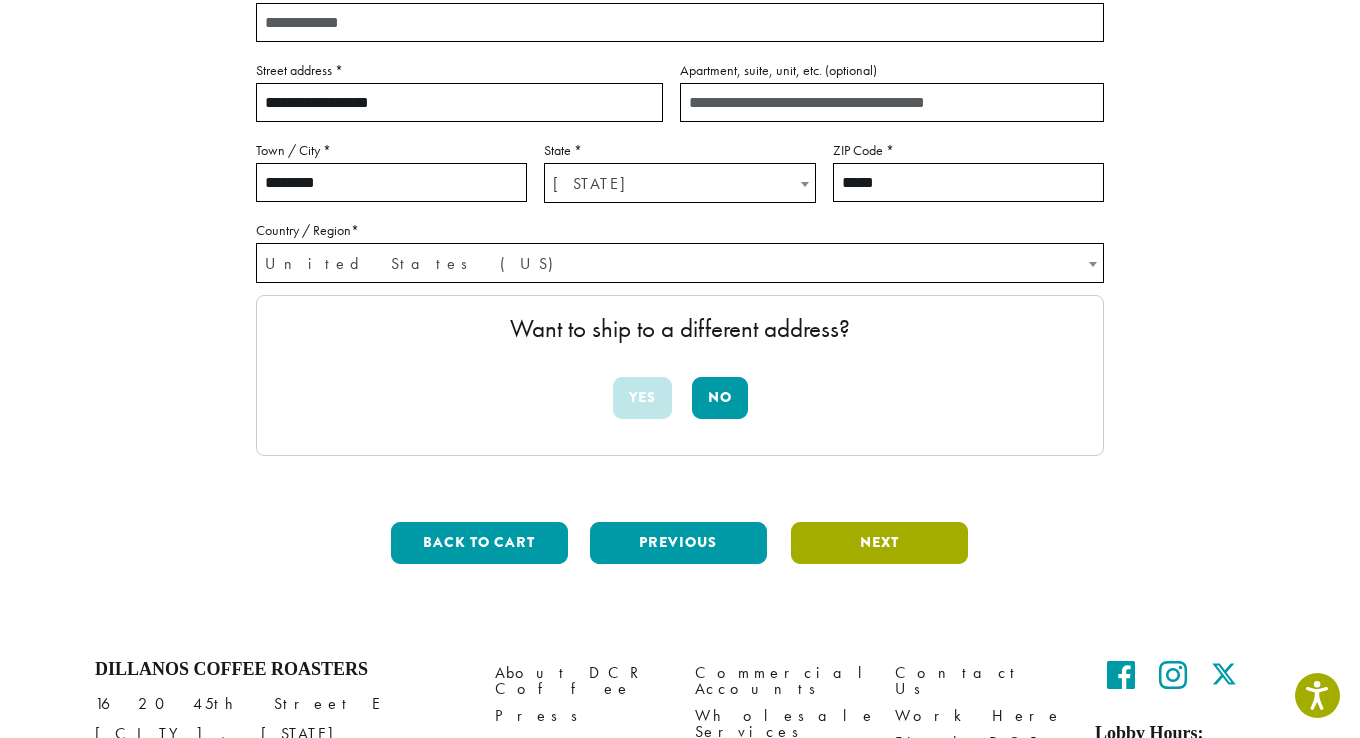 type on "******" 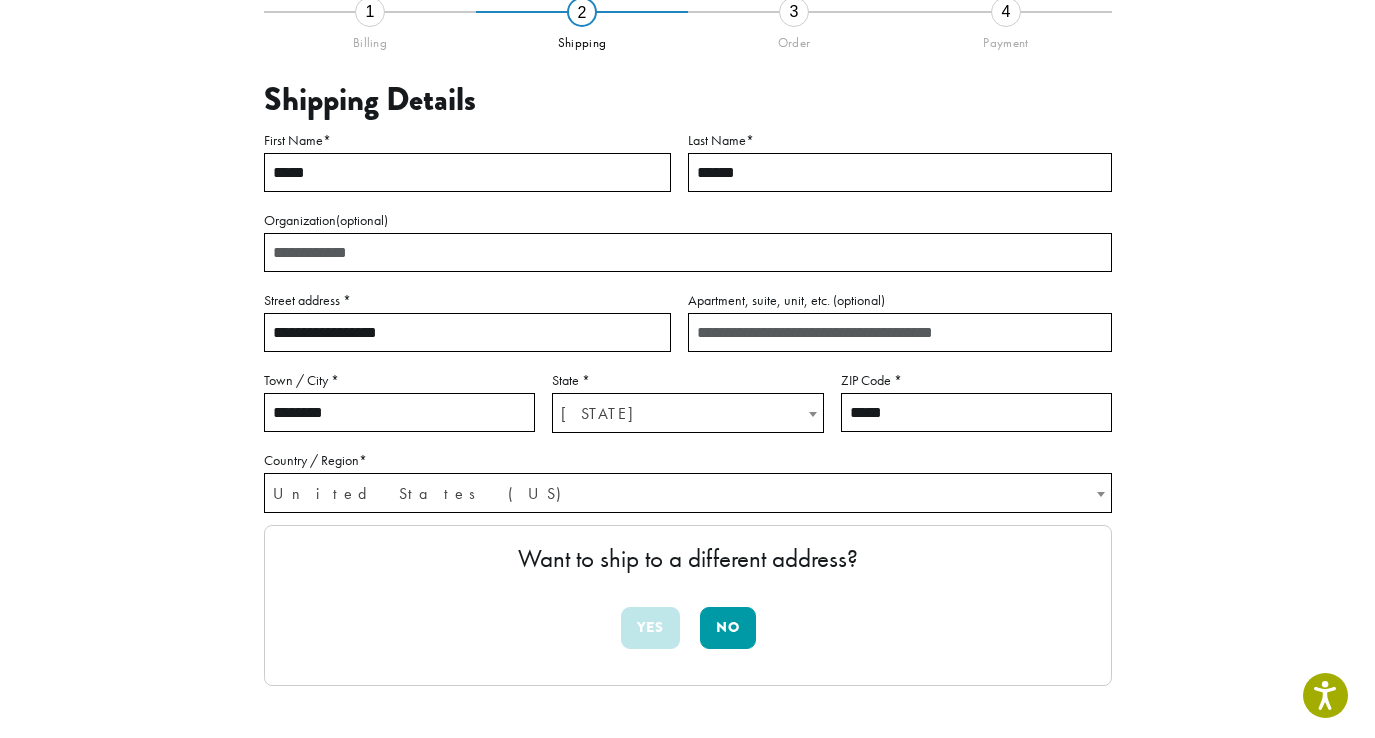 scroll, scrollTop: 114, scrollLeft: 0, axis: vertical 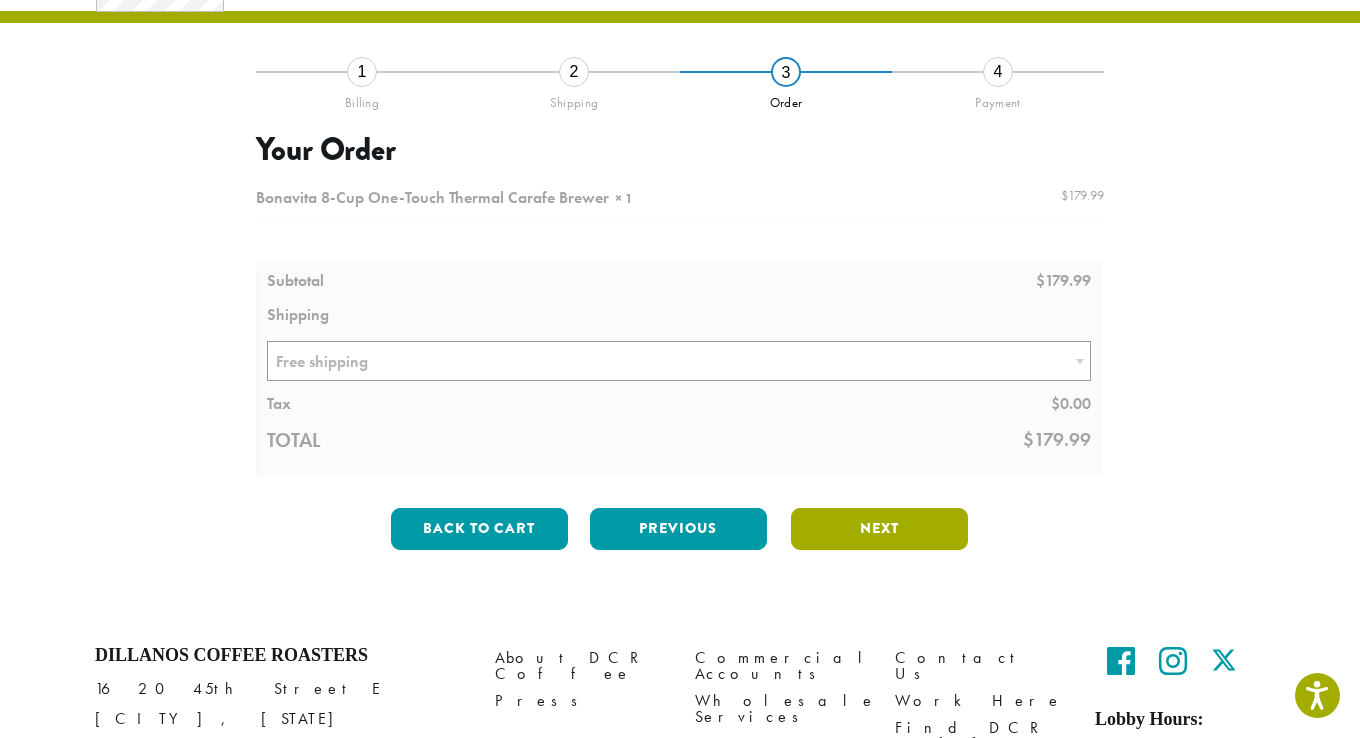 click on "Next" at bounding box center (879, 529) 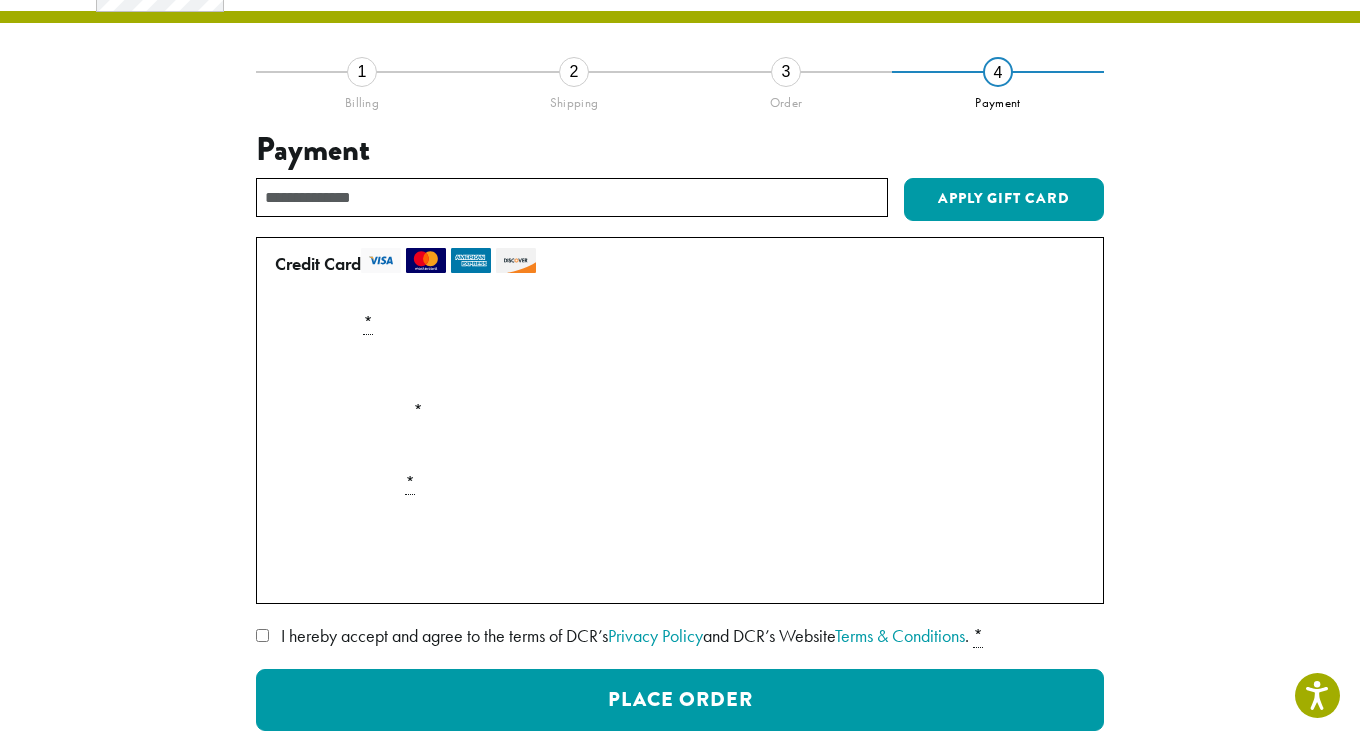 click on "I hereby accept and agree to the terms of DCR’s  Privacy Policy  and DCR’s Website  Terms & Conditions .   *" at bounding box center (680, 636) 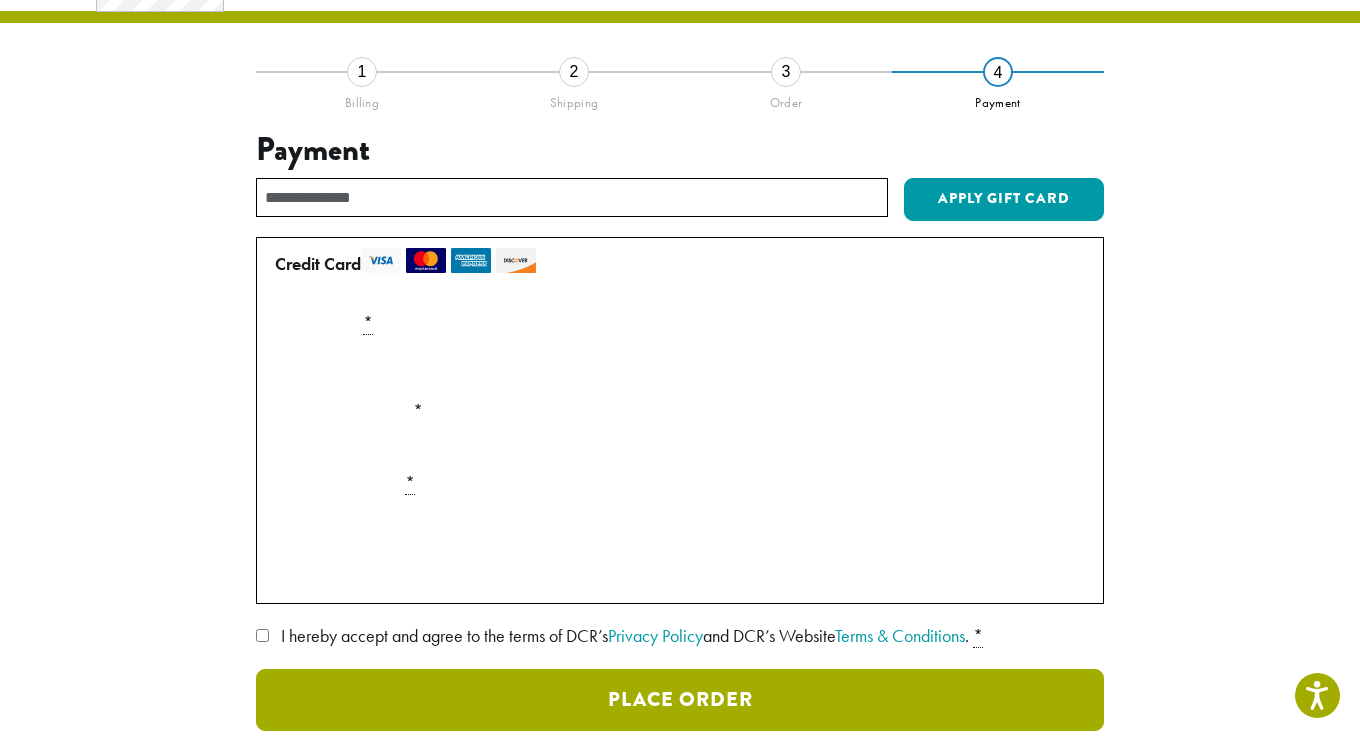 click on "Place Order" at bounding box center [680, 700] 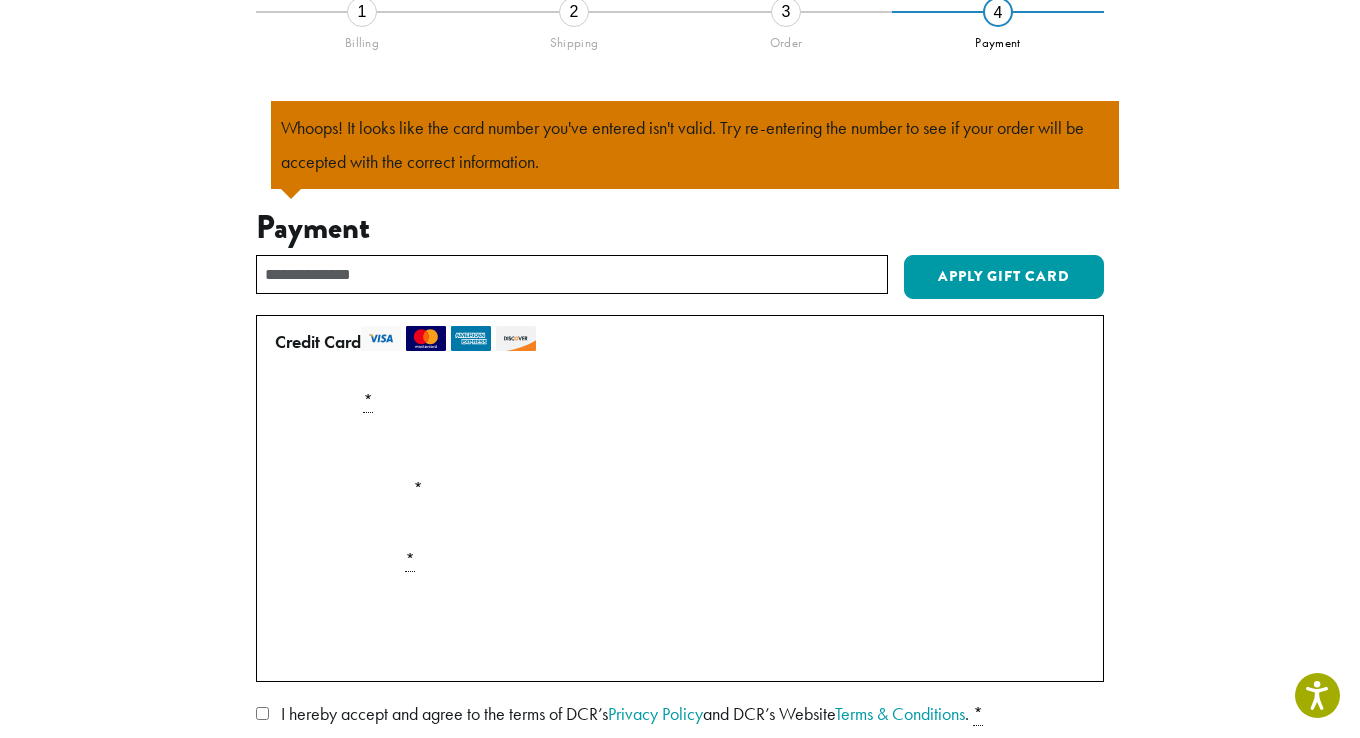 scroll, scrollTop: 174, scrollLeft: 0, axis: vertical 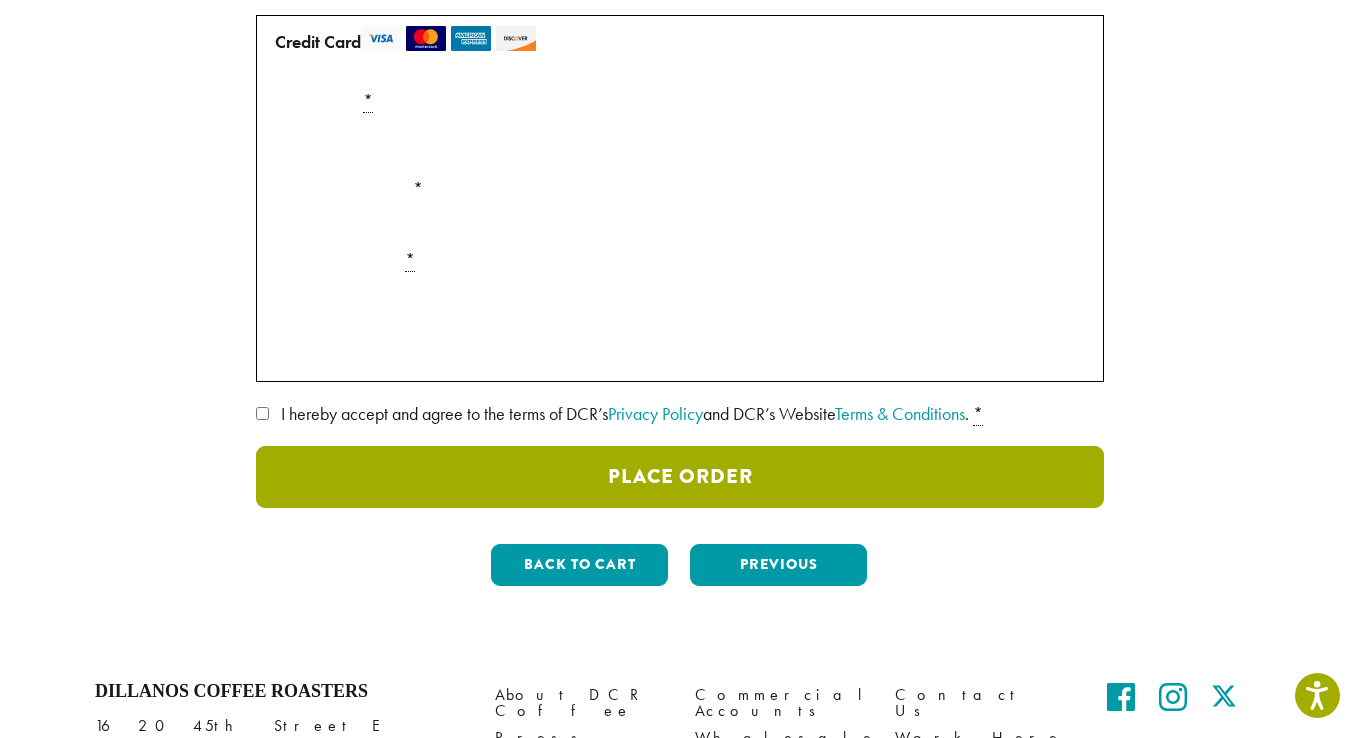click on "Place Order" at bounding box center (680, 477) 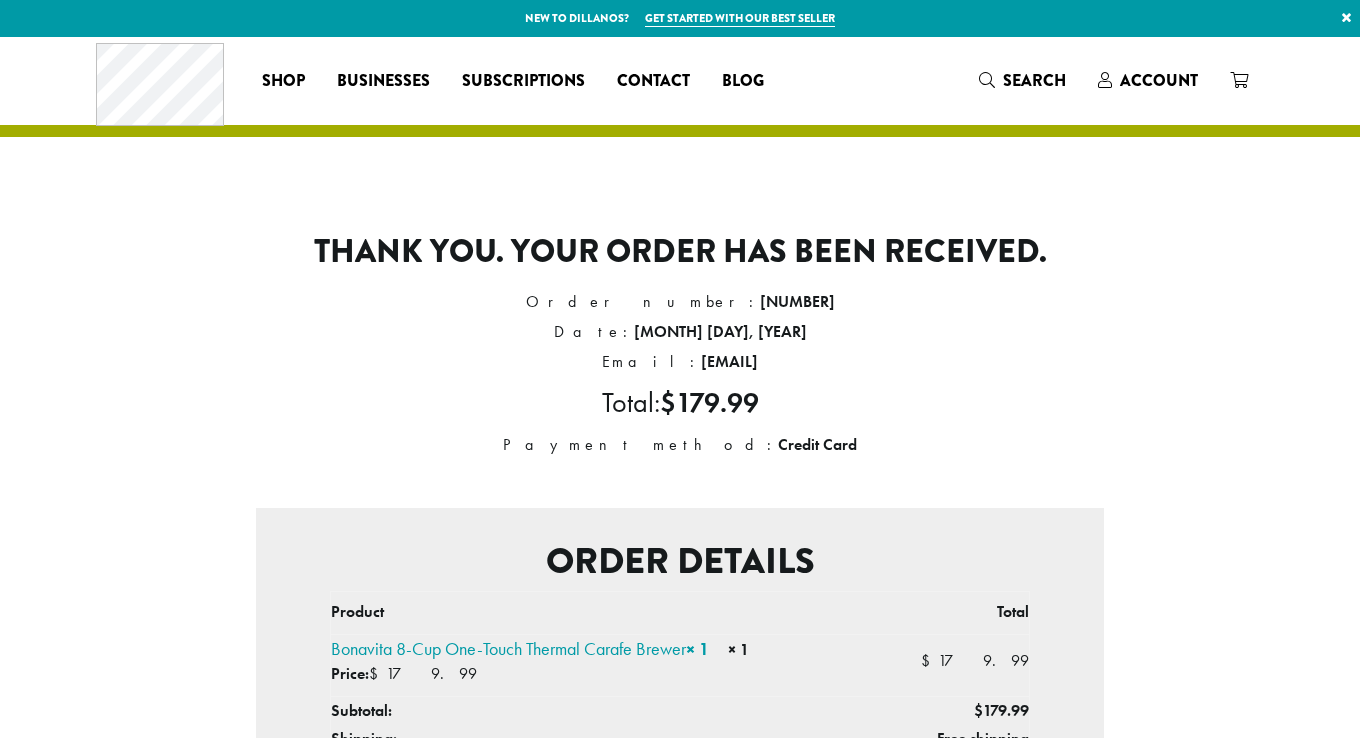 scroll, scrollTop: 0, scrollLeft: 0, axis: both 